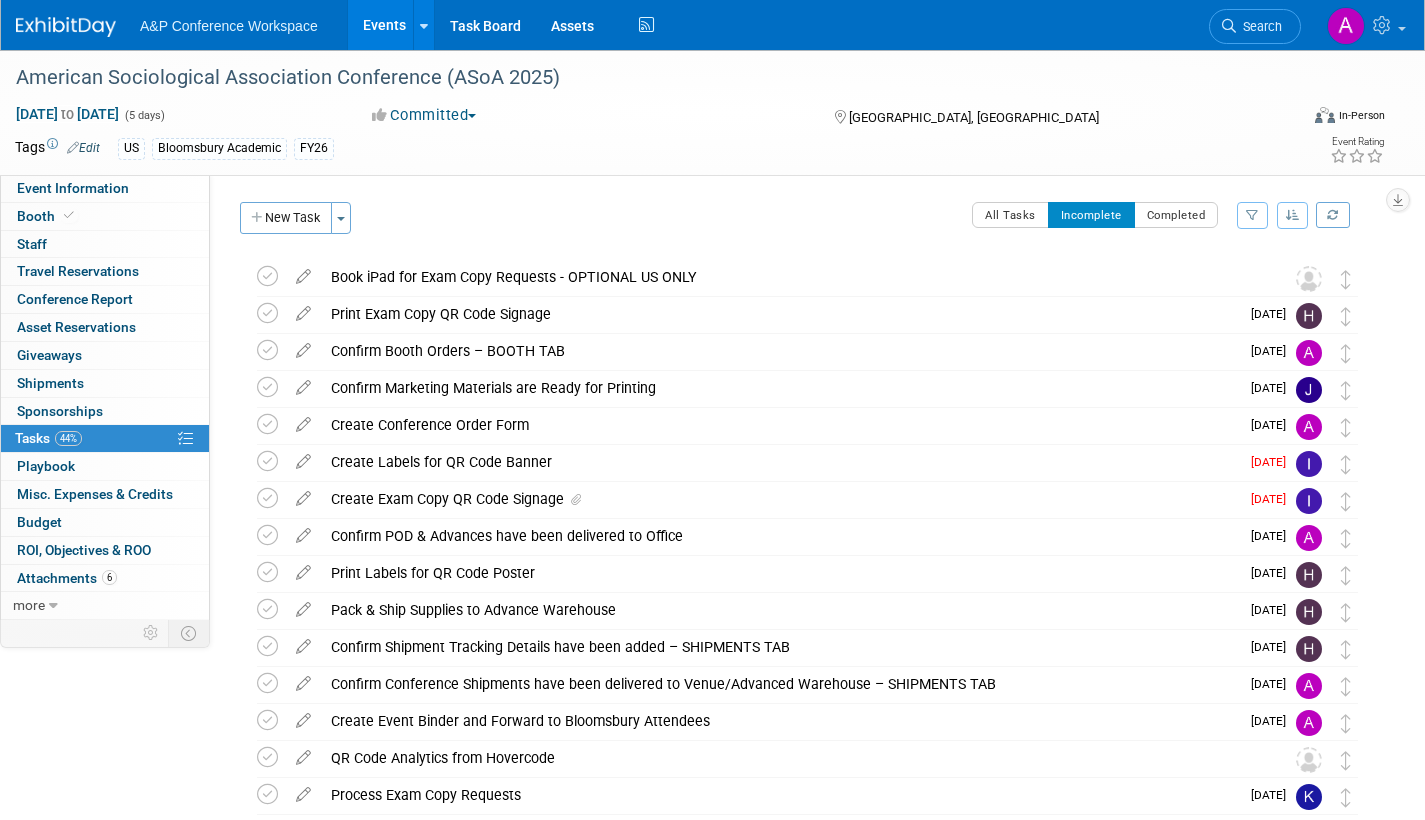 scroll, scrollTop: 0, scrollLeft: 0, axis: both 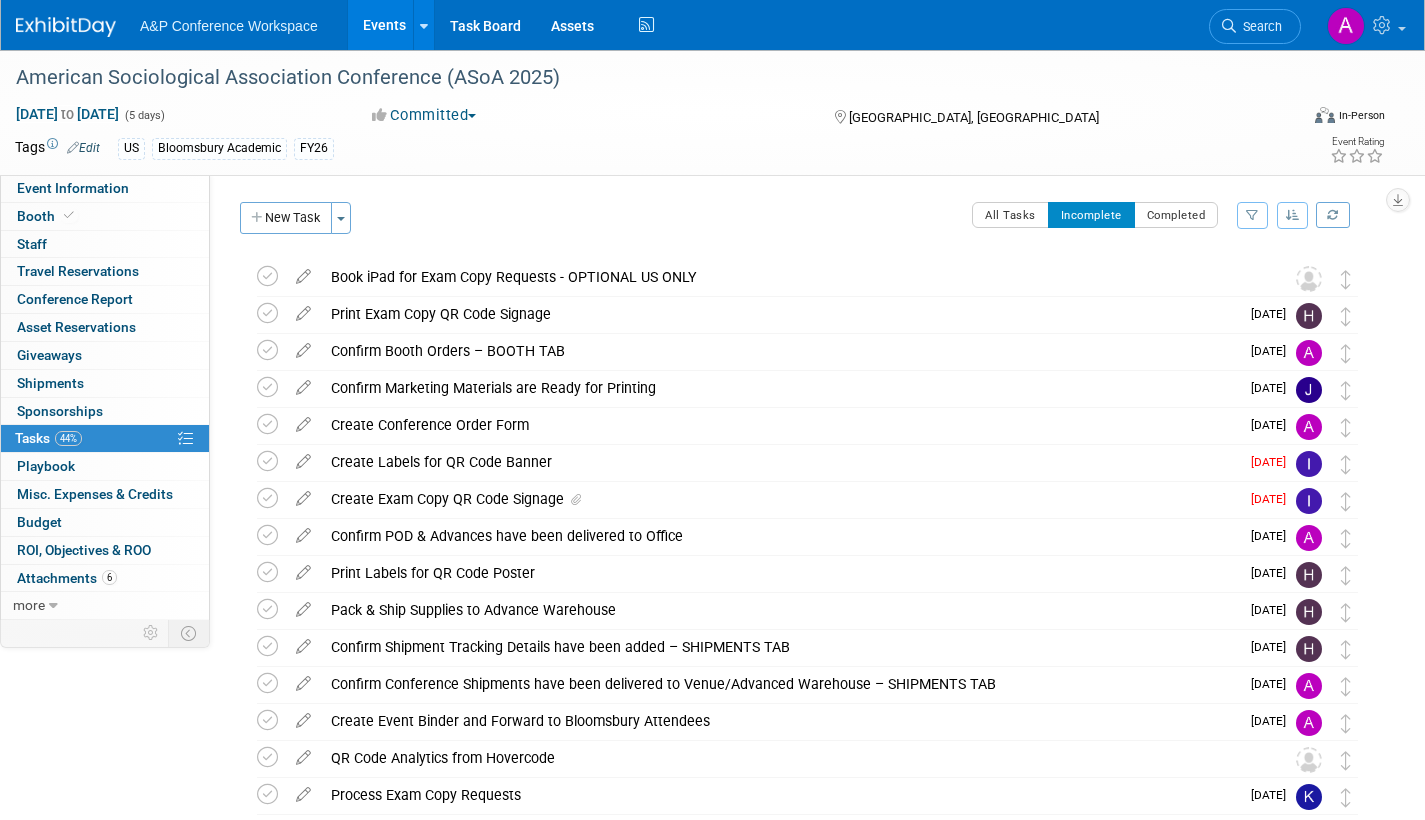 click on "Search" at bounding box center [1259, 26] 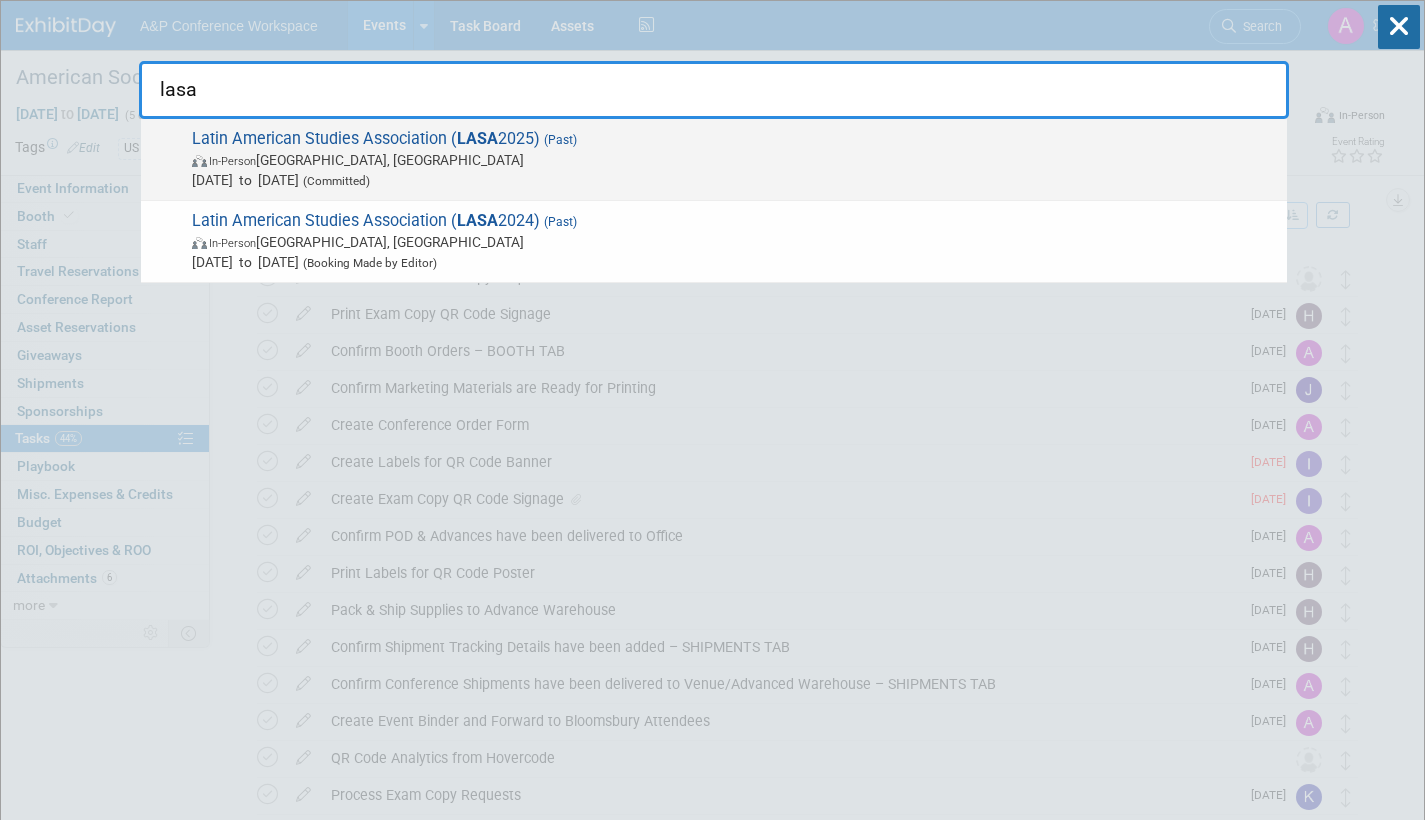 type on "lasa" 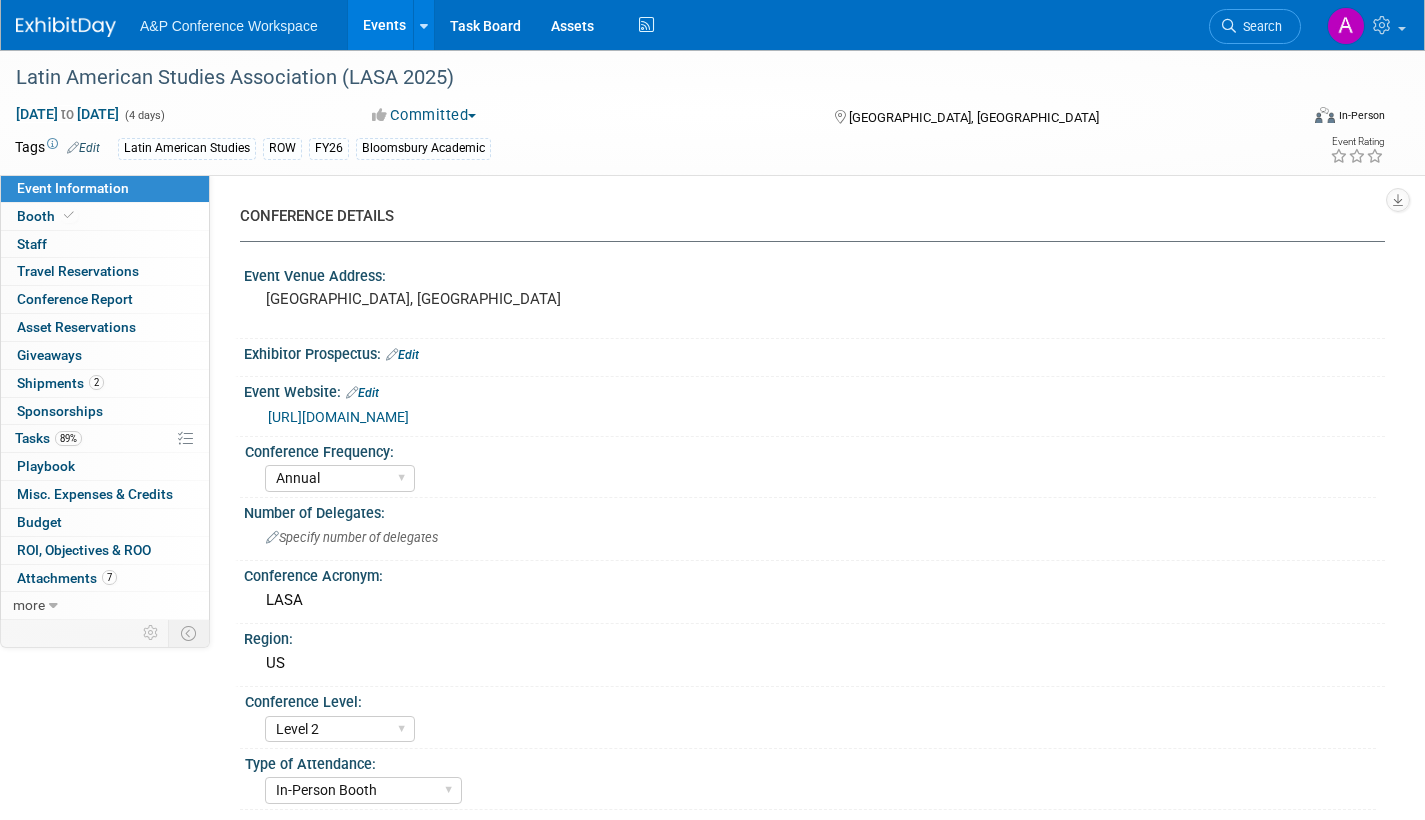 select on "Annual" 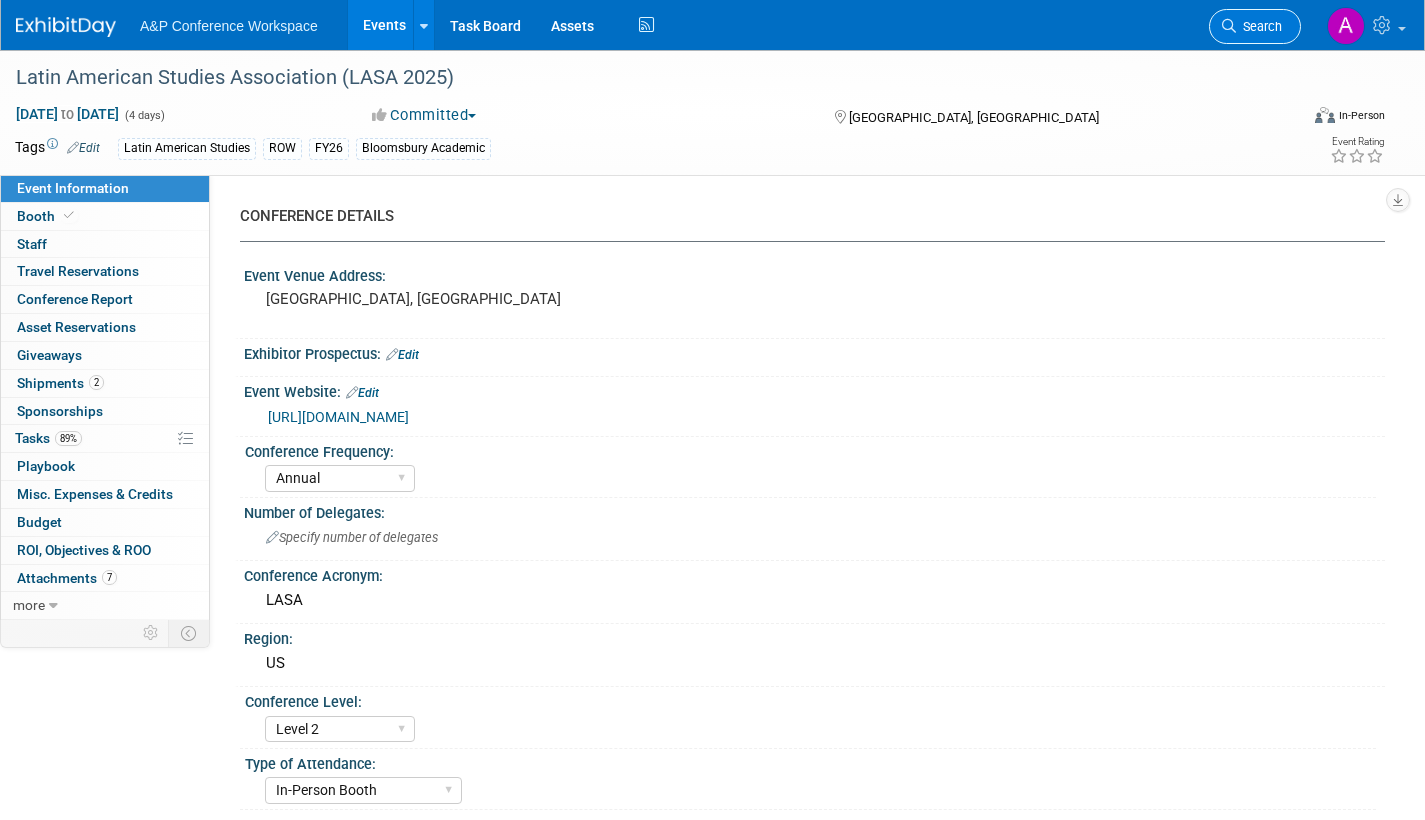 click on "Search" at bounding box center (1255, 26) 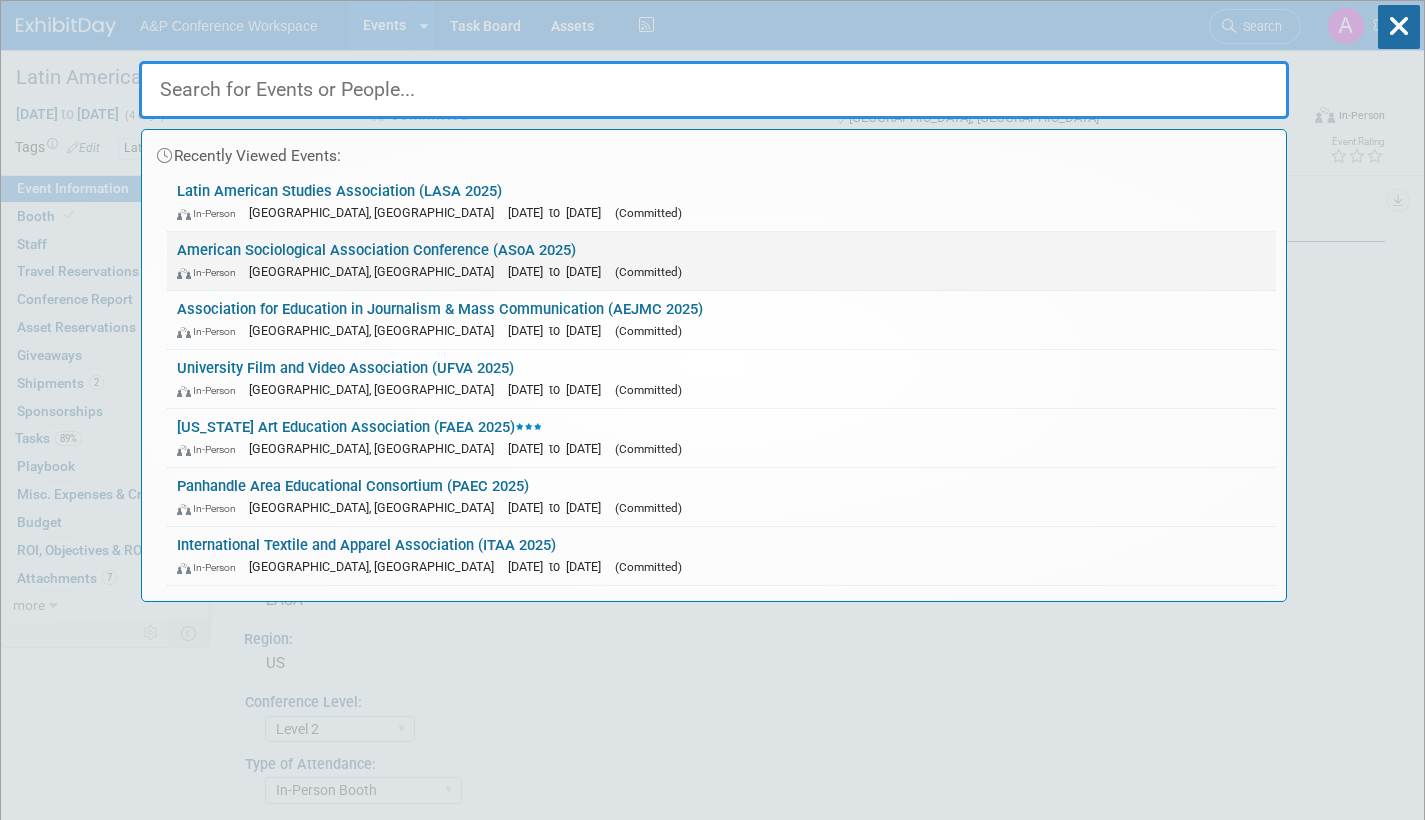 click on "(Committed)" at bounding box center (648, 272) 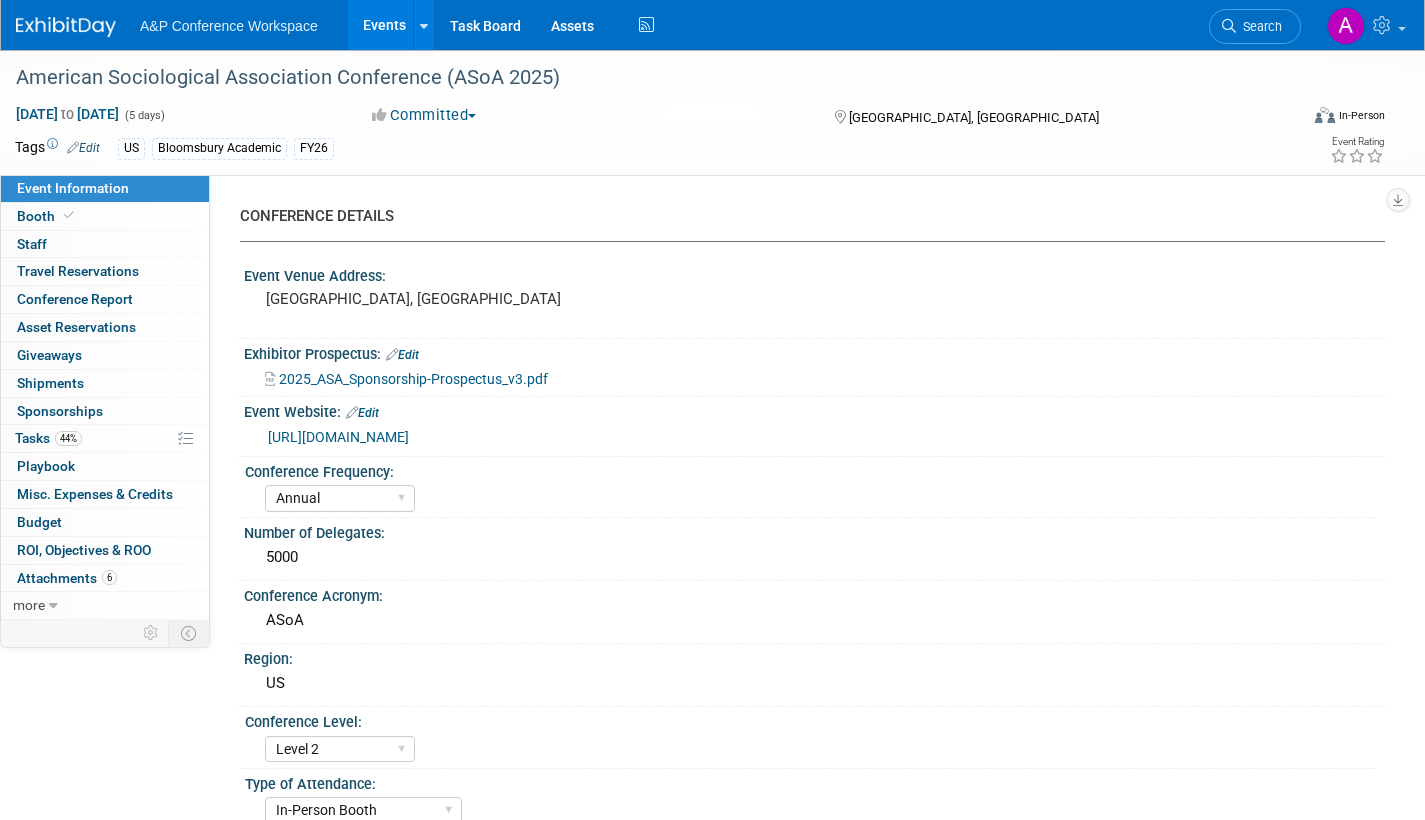 select on "Annual" 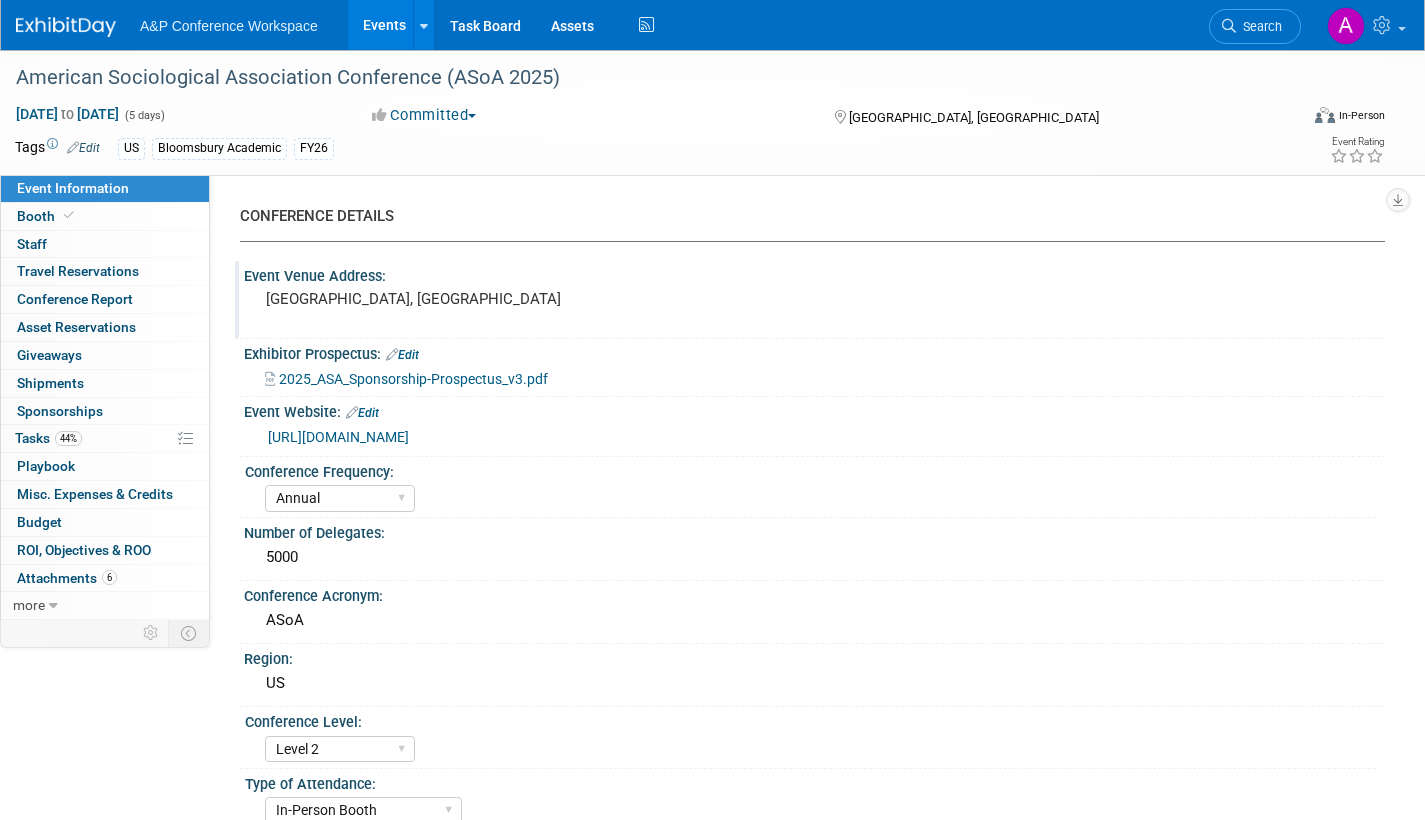 scroll, scrollTop: 0, scrollLeft: 0, axis: both 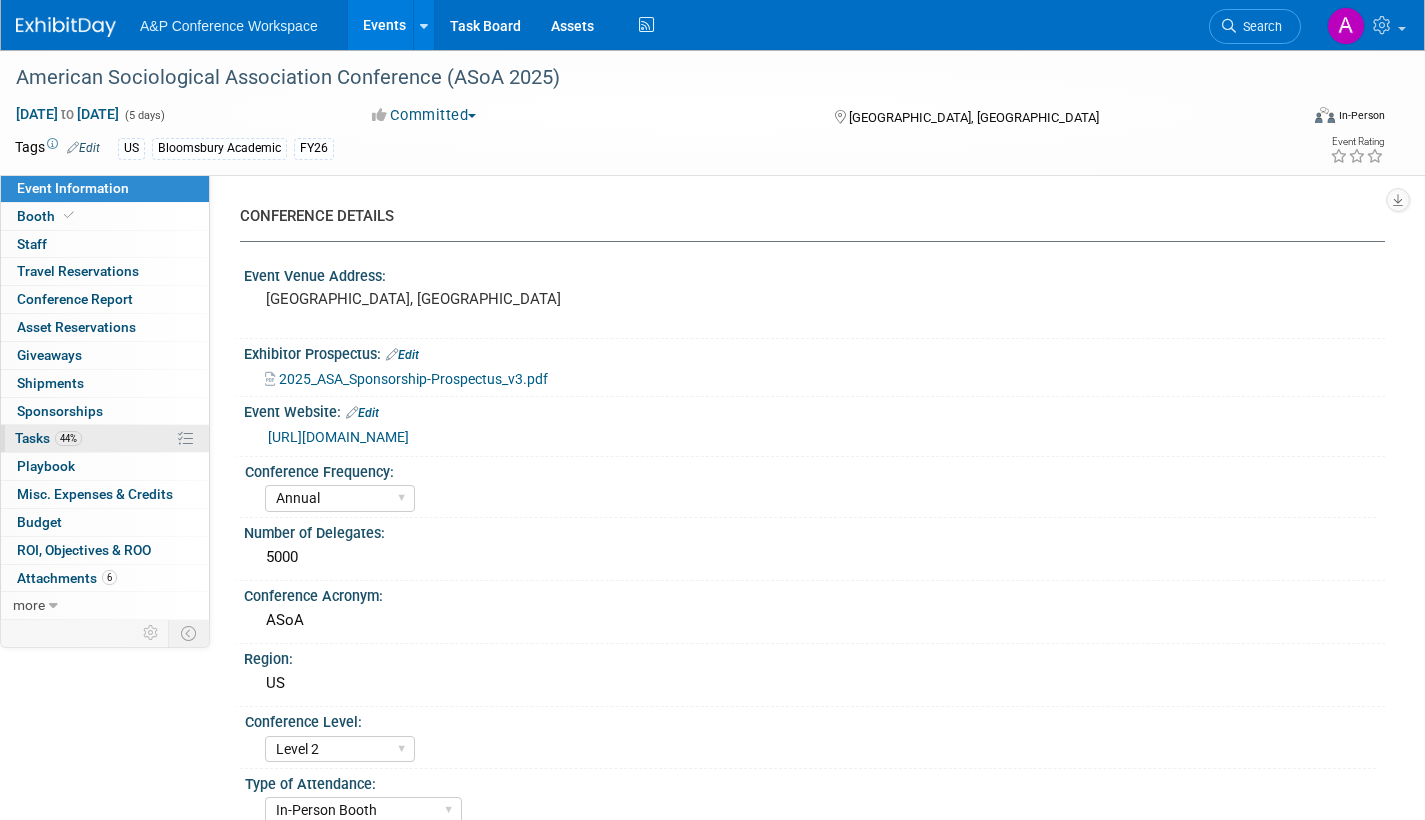 click on "Tasks 44%" at bounding box center [48, 438] 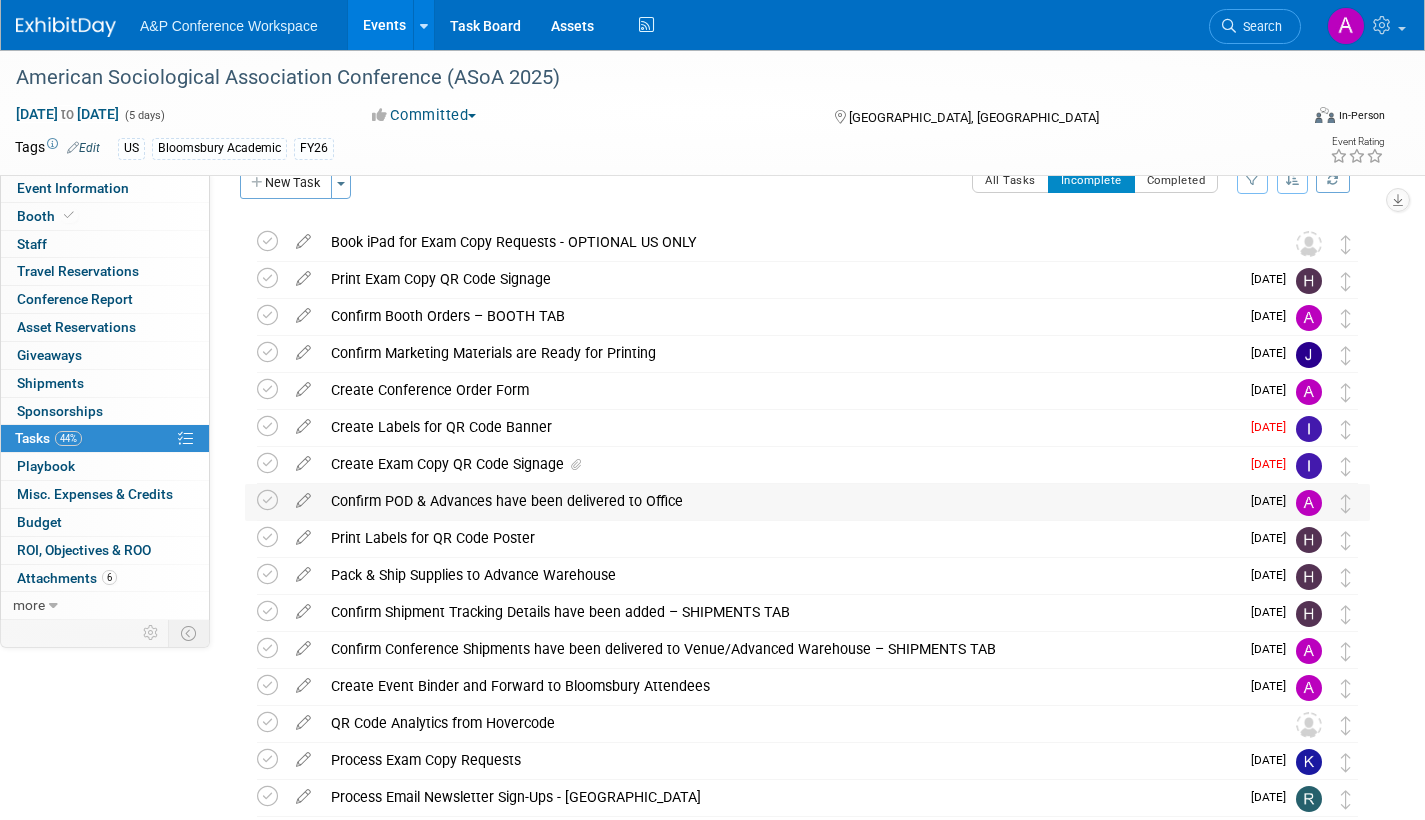 scroll, scrollTop: 0, scrollLeft: 0, axis: both 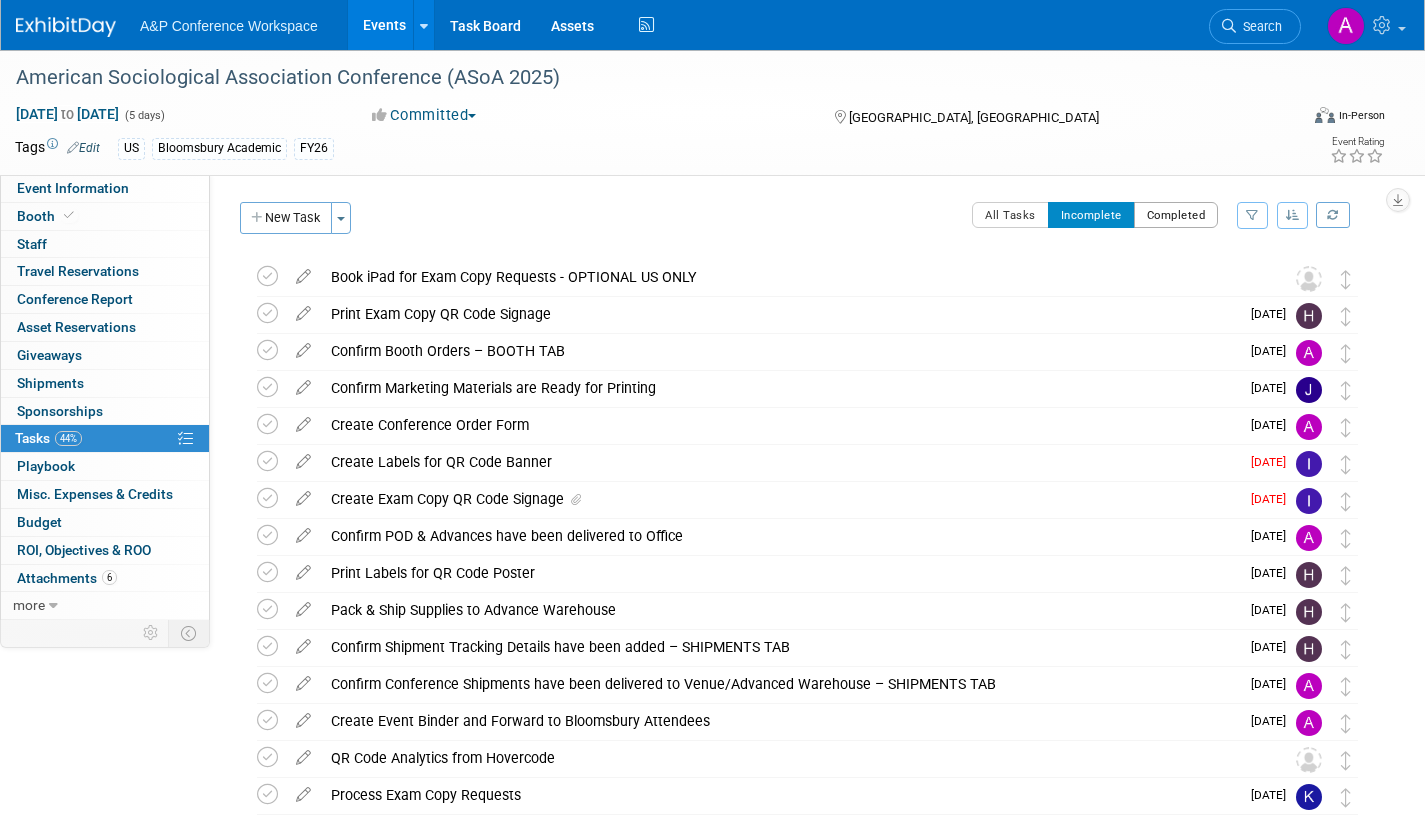 click on "Completed" at bounding box center [1176, 215] 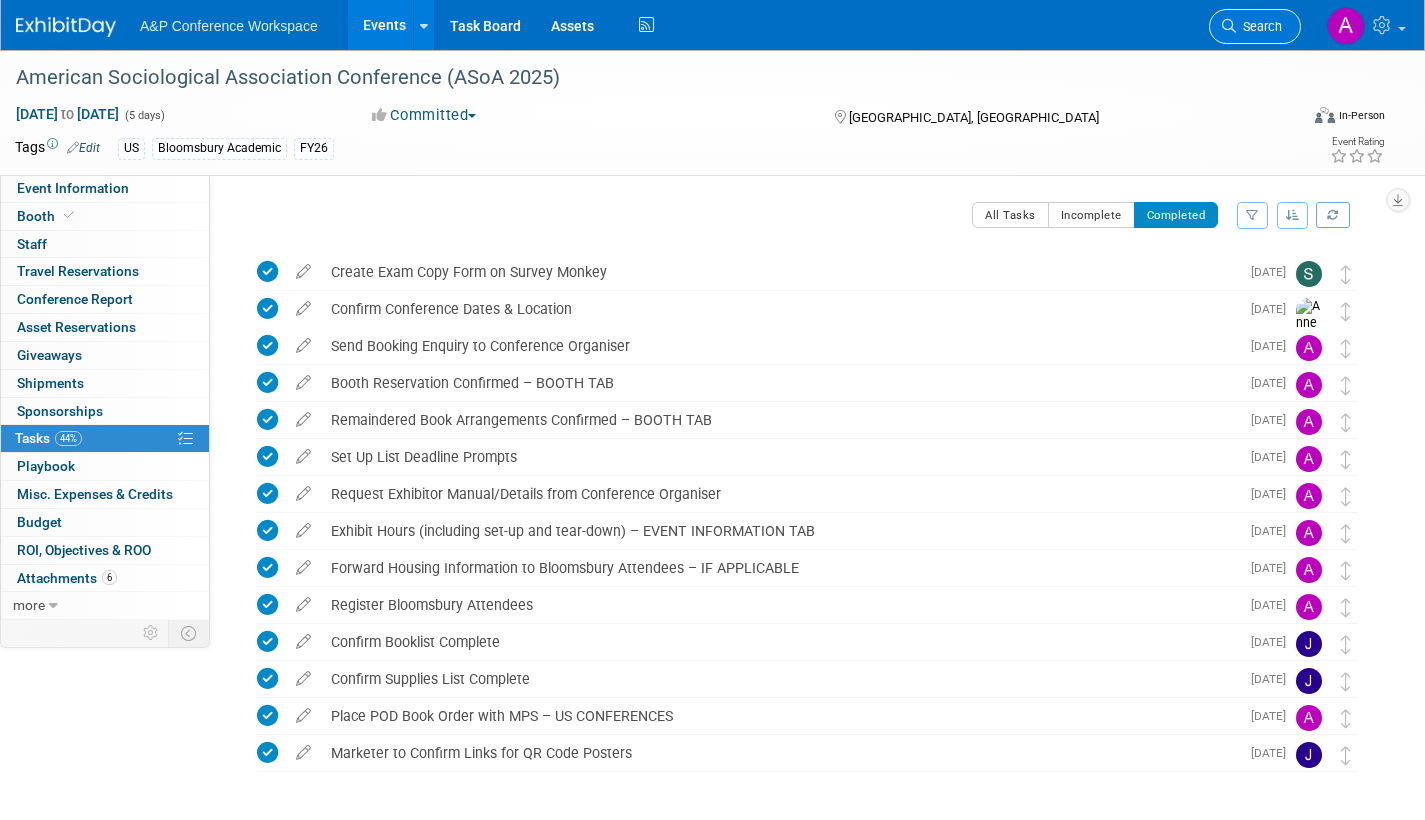 click on "Search" at bounding box center [1259, 26] 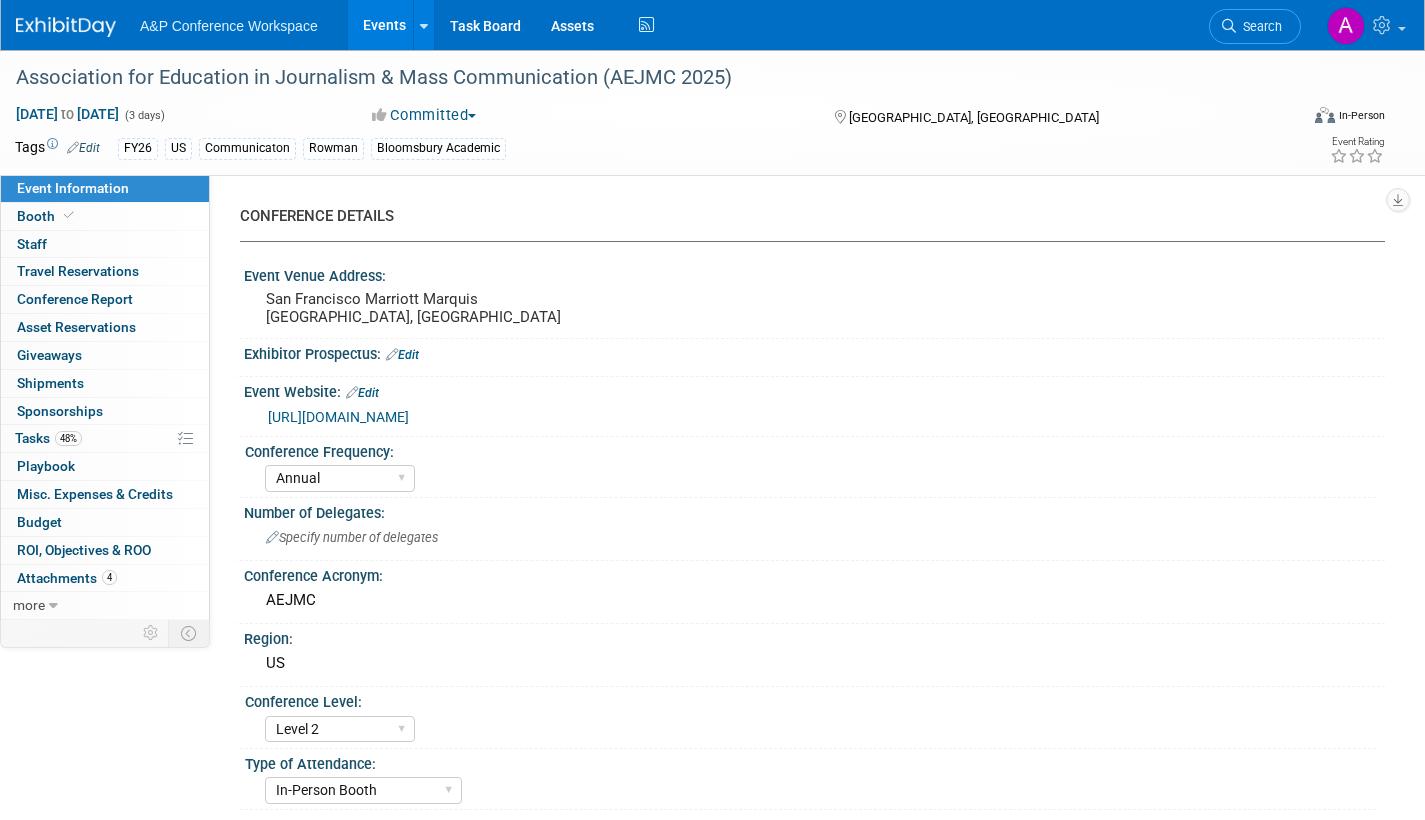 select on "Annual" 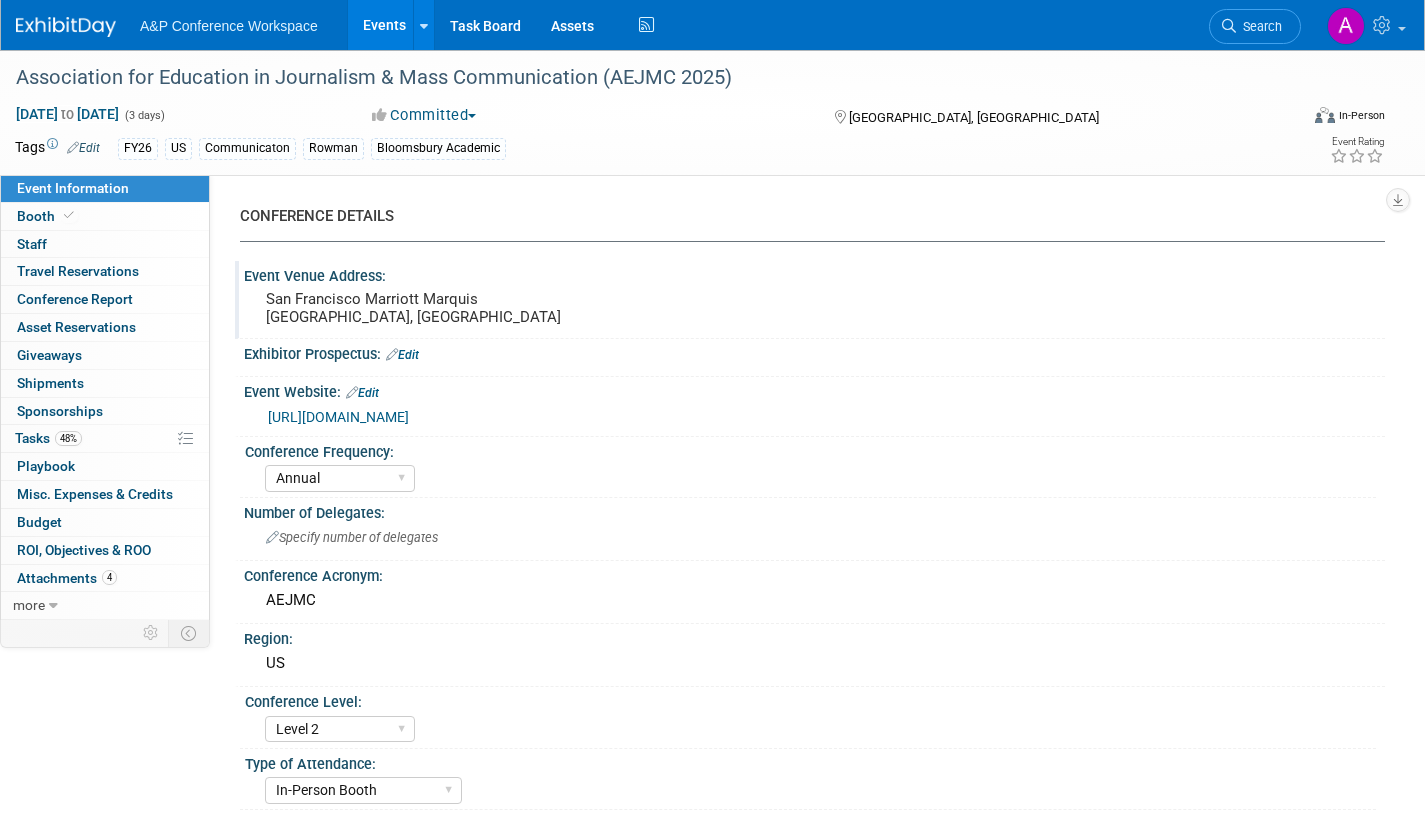 scroll, scrollTop: 0, scrollLeft: 0, axis: both 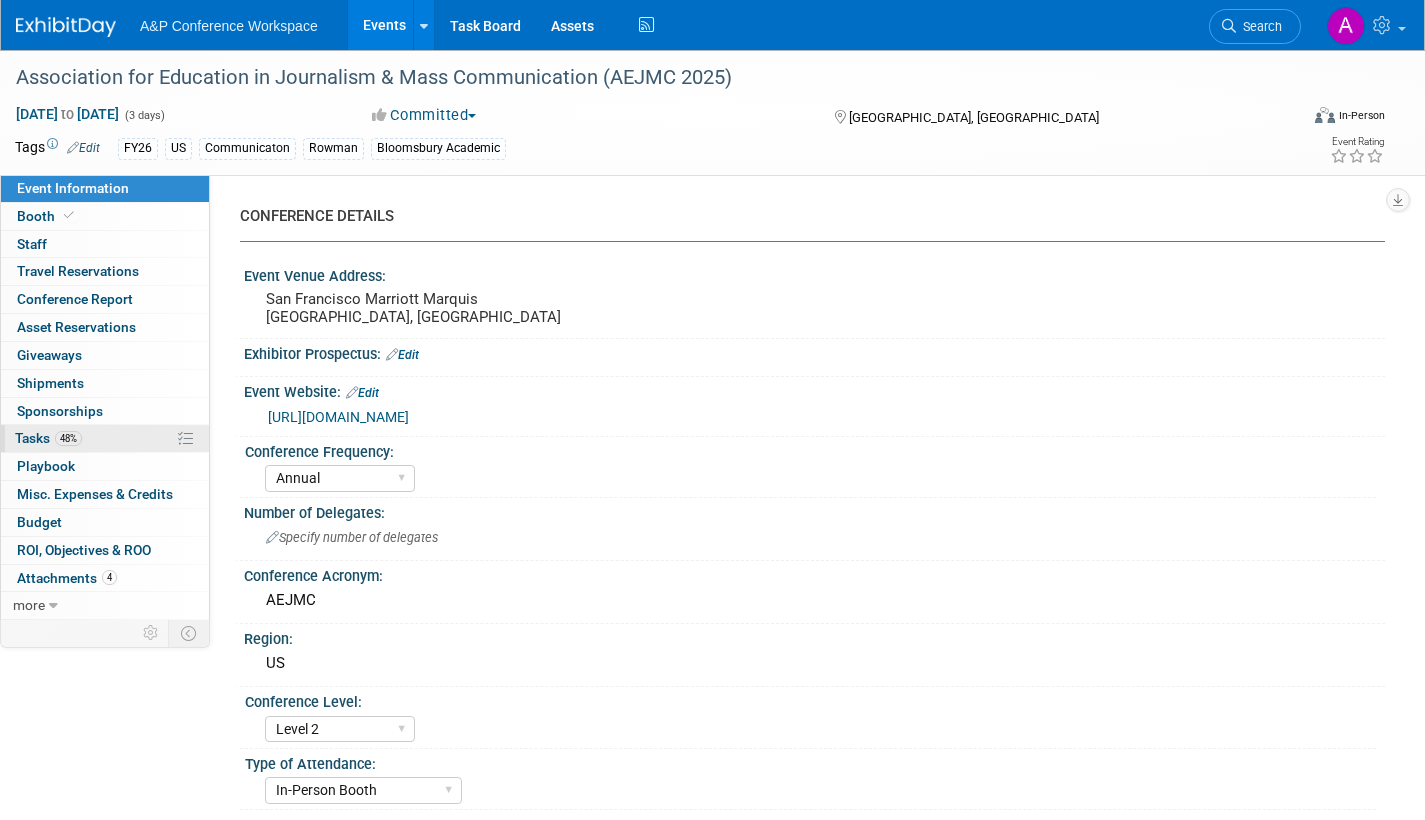 click on "Tasks 48%" at bounding box center [48, 438] 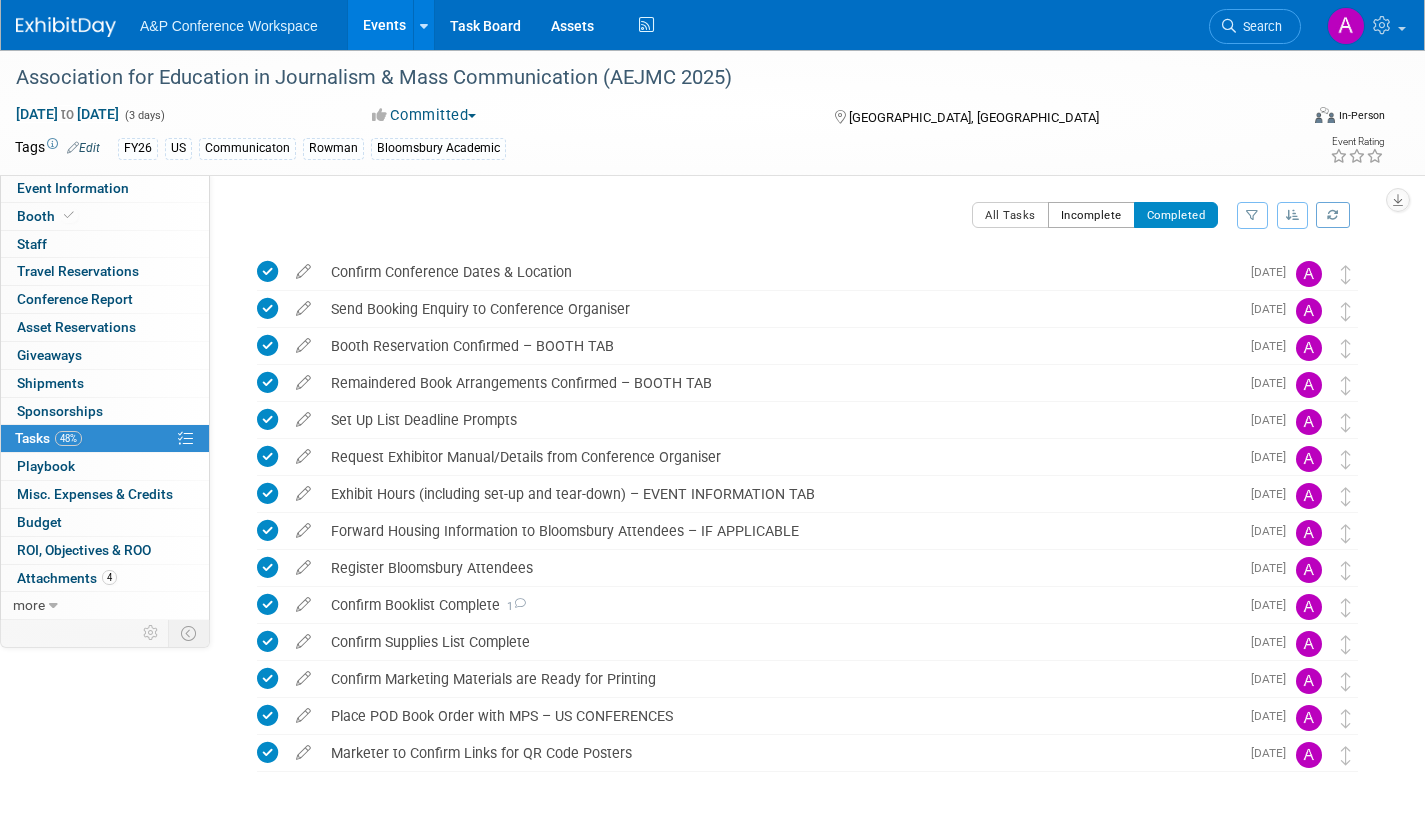 click on "Incomplete" at bounding box center [1091, 215] 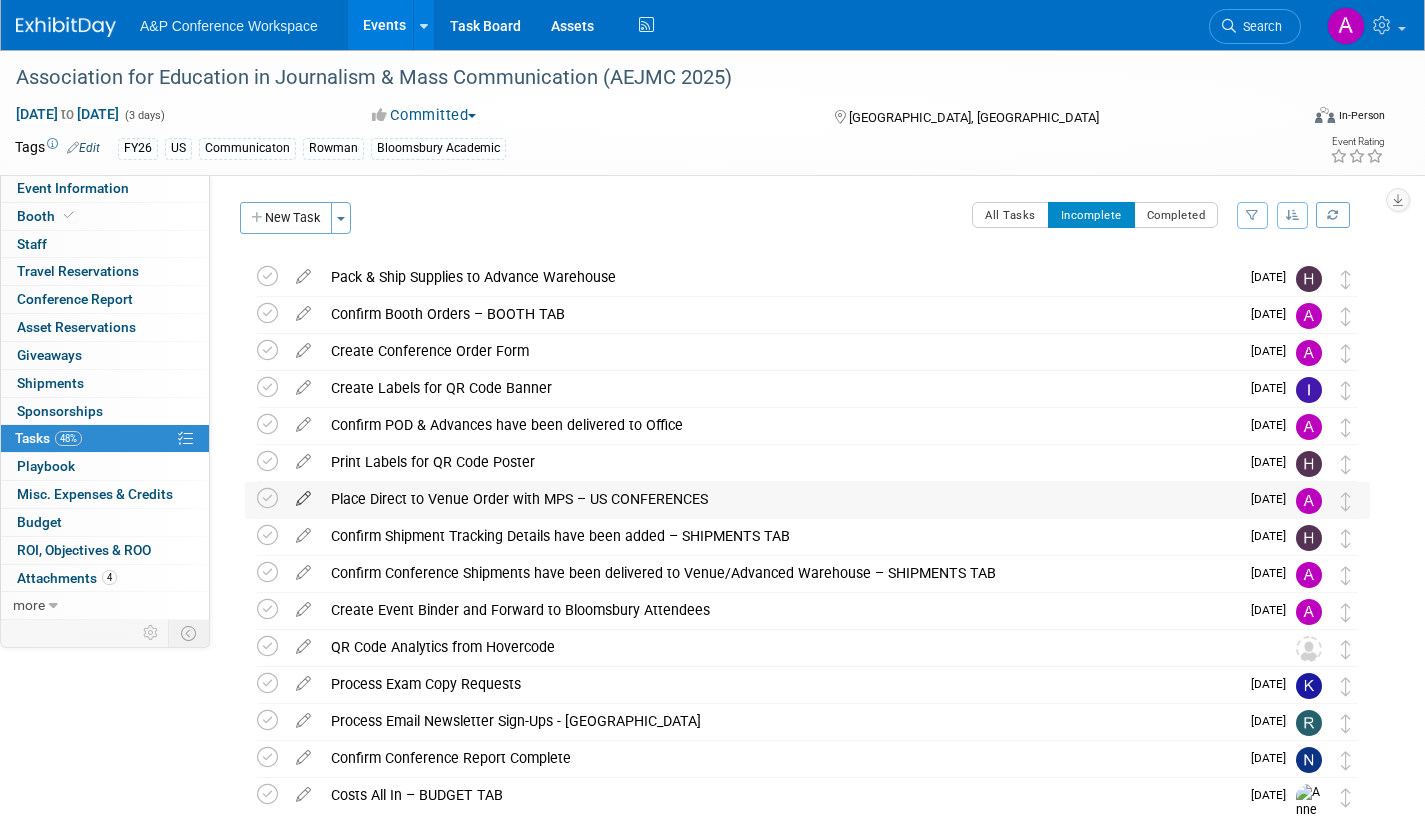 click at bounding box center (303, 494) 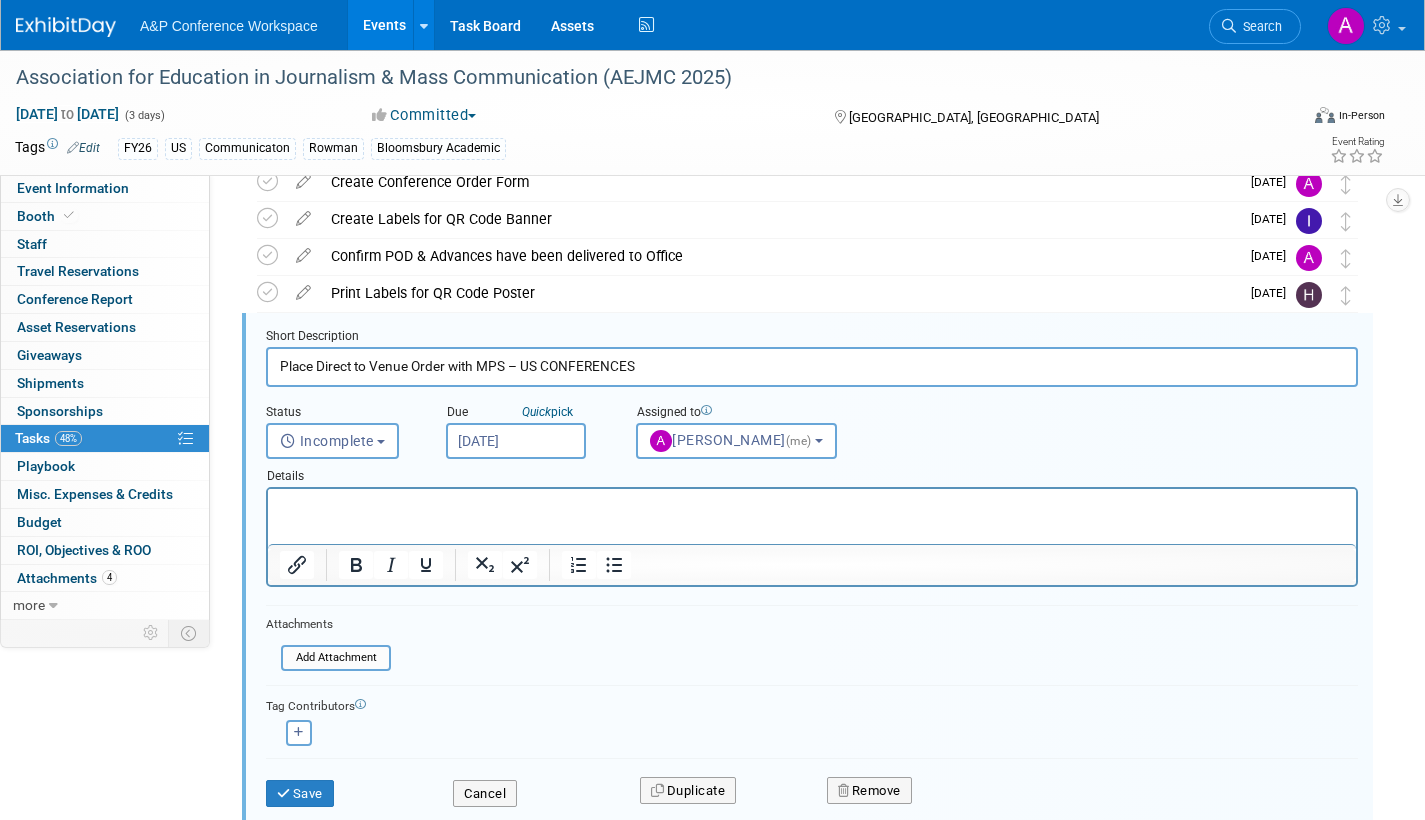 scroll, scrollTop: 189, scrollLeft: 0, axis: vertical 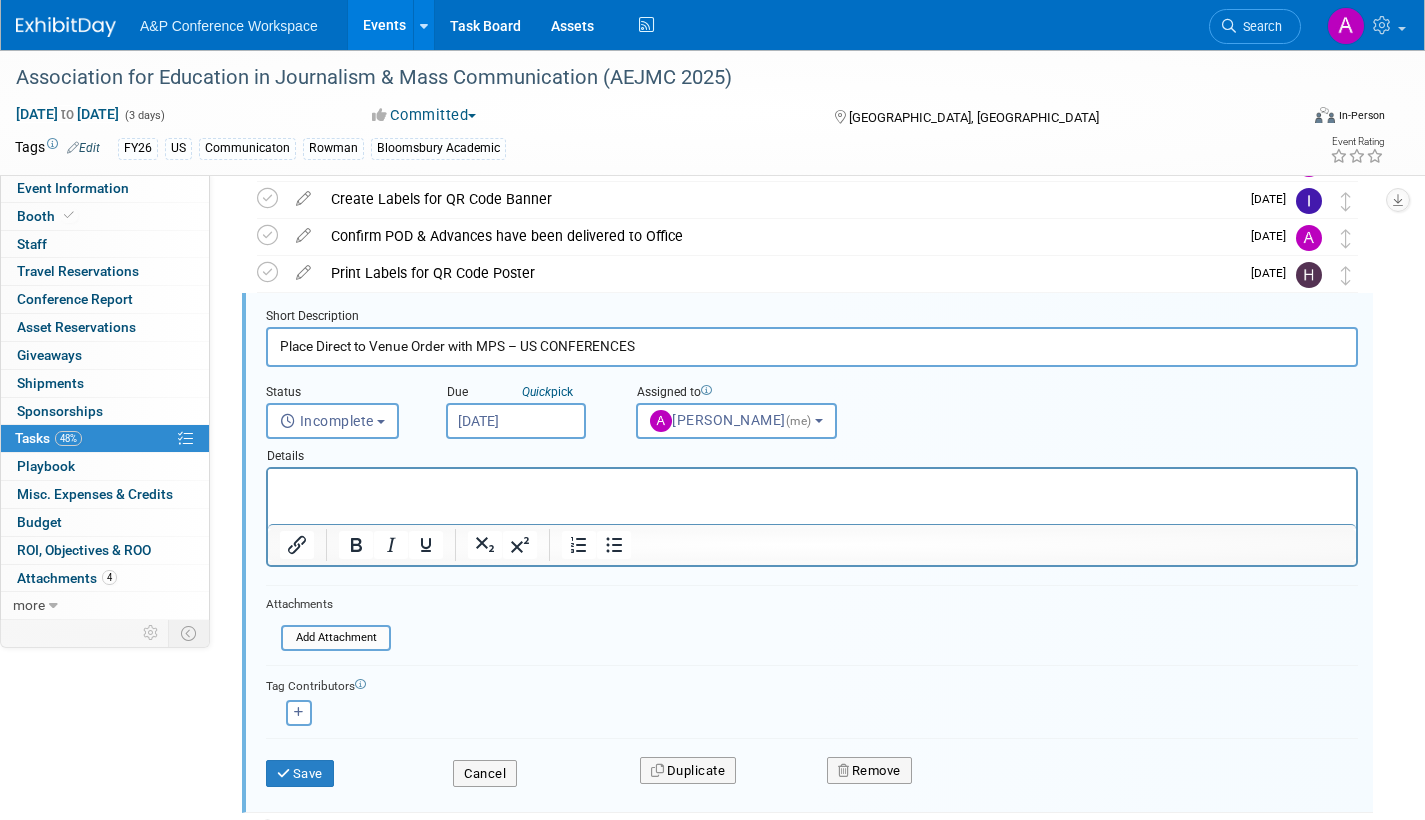 drag, startPoint x: 667, startPoint y: 351, endPoint x: 238, endPoint y: 344, distance: 429.0571 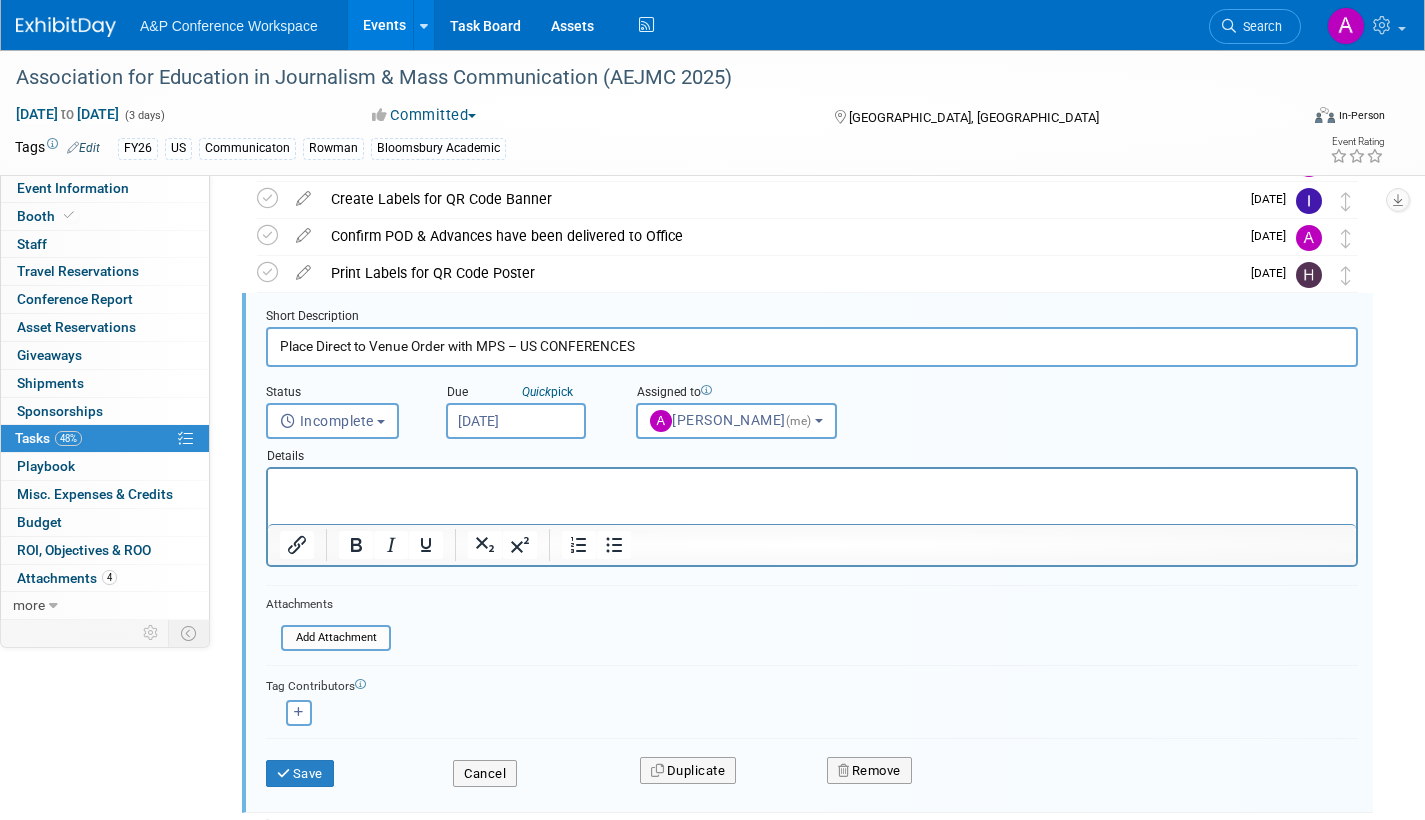 click on "Short Description
Place Direct to Venue Order with MPS – US CONFERENCES
Status
<i class="far fa-clock" style="padding: 6px 4px 6px 1px;"></i> Incomplete
<i class="fas fa-check" style="padding: 6px 4px 6px 1px;"></i> Completed
Incomplete      Incomplete   Quick" at bounding box center (802, 553) 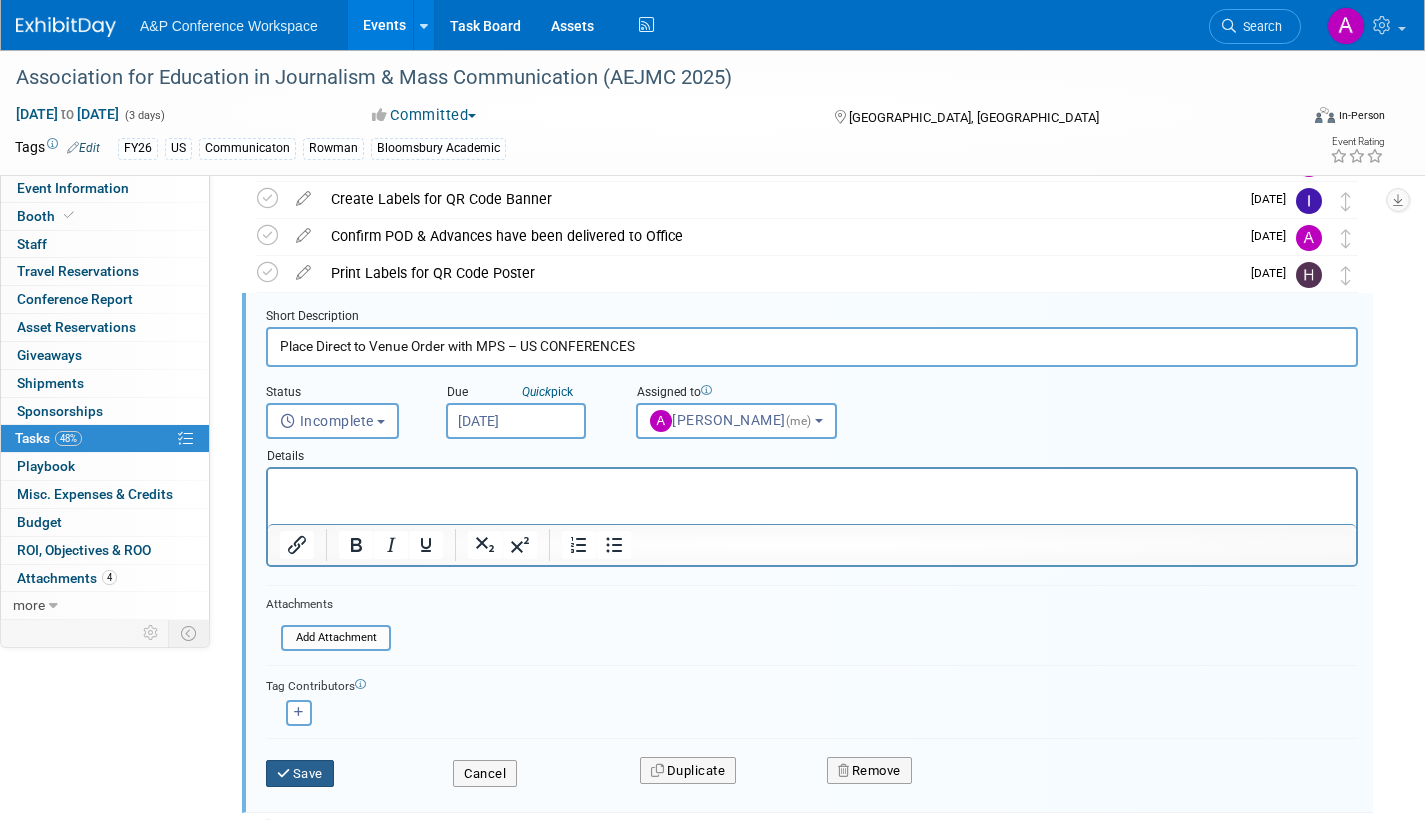 click on "Save" at bounding box center [300, 774] 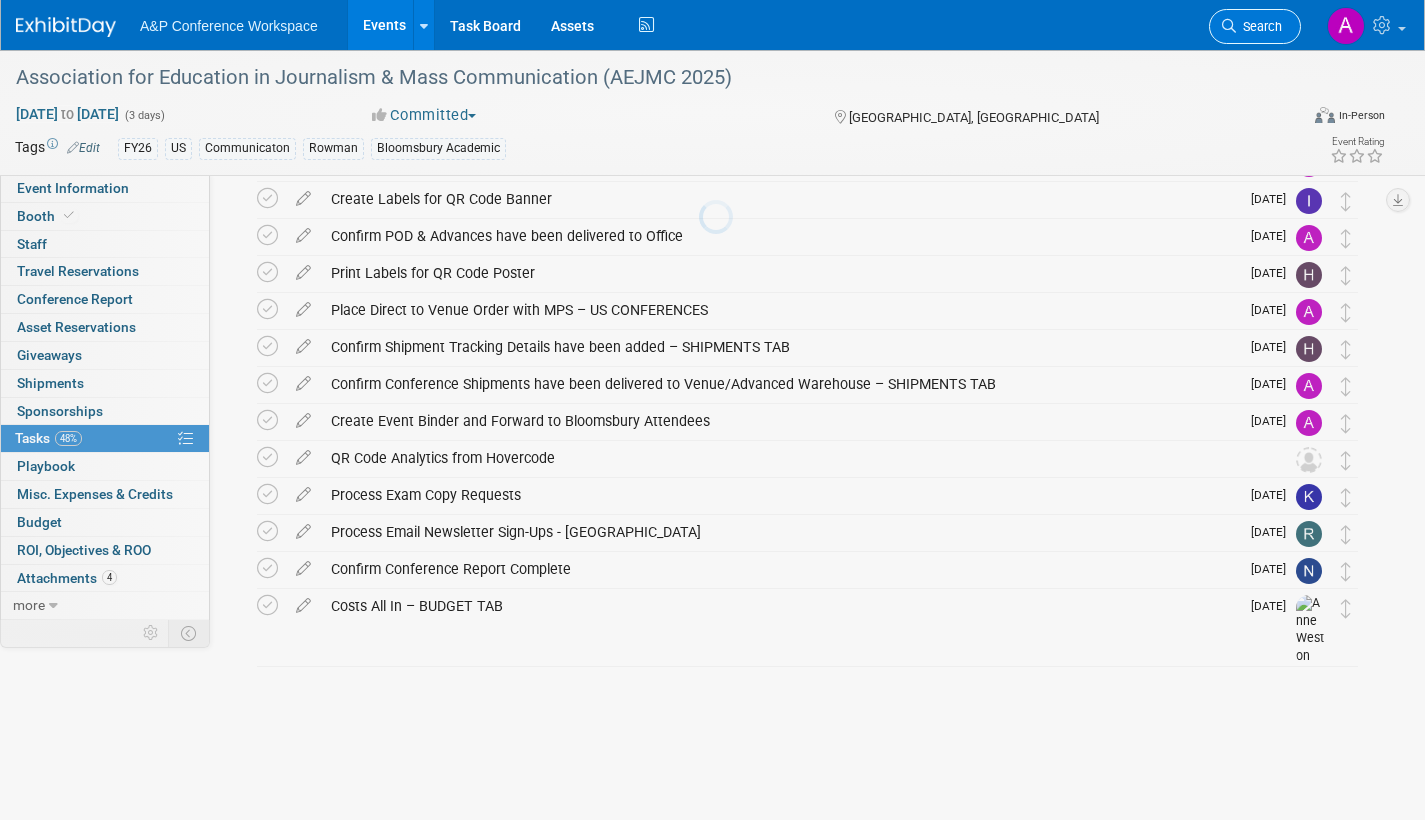 scroll, scrollTop: 117, scrollLeft: 0, axis: vertical 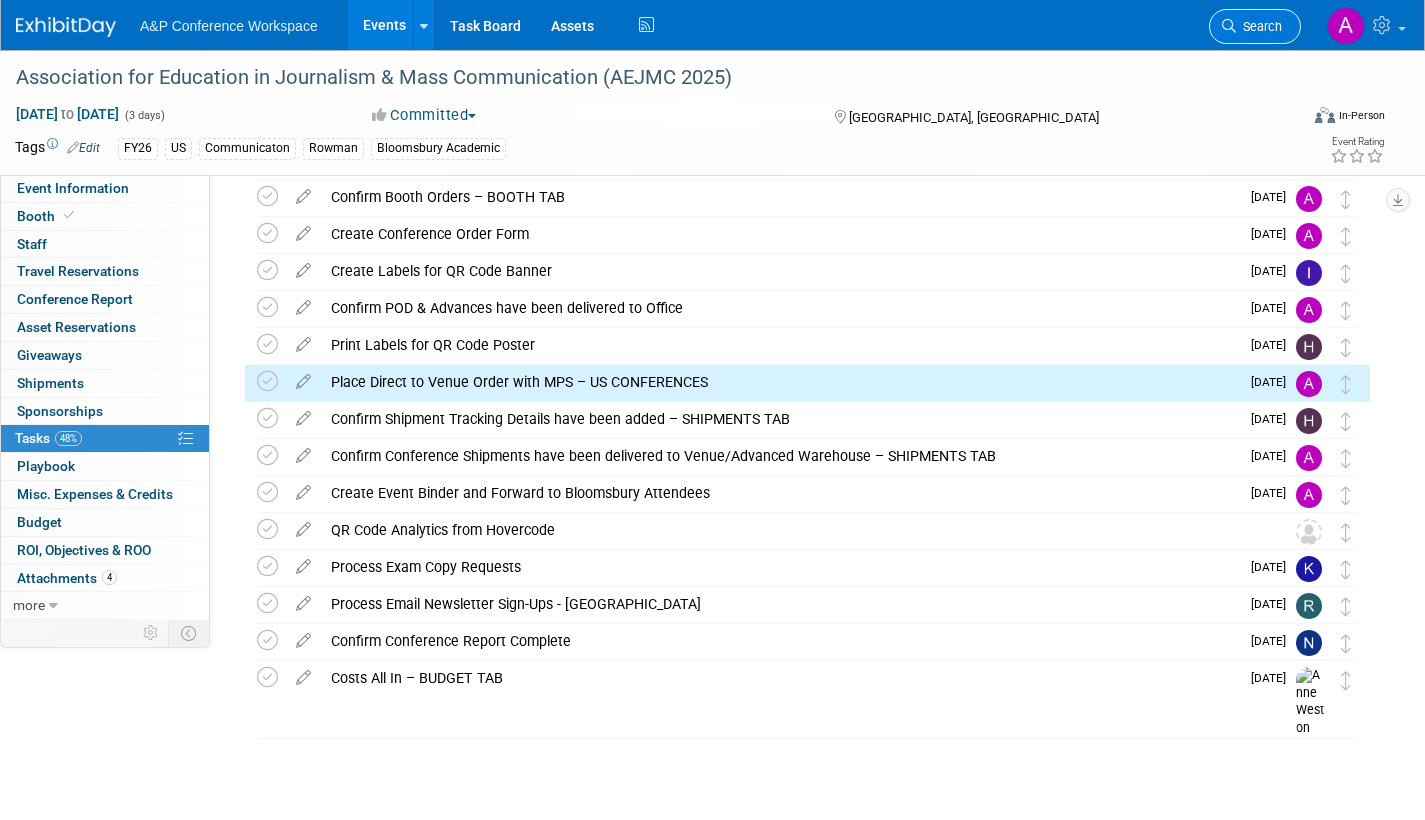 click on "Search" at bounding box center (1259, 26) 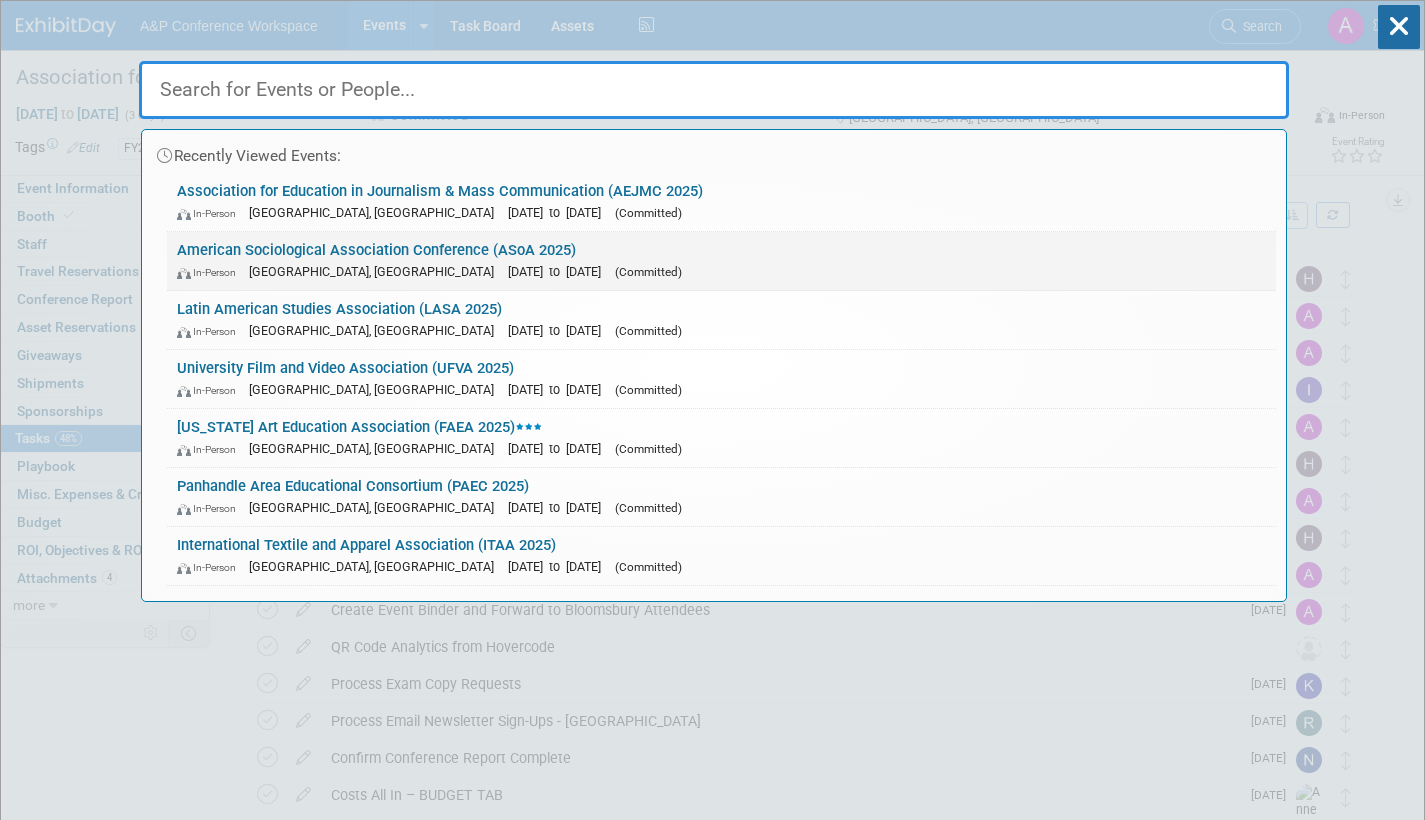 click on "In-Person
Chicago, IL
Aug 8, 2025  to  Aug 12, 2025
(Committed)" at bounding box center [721, 271] 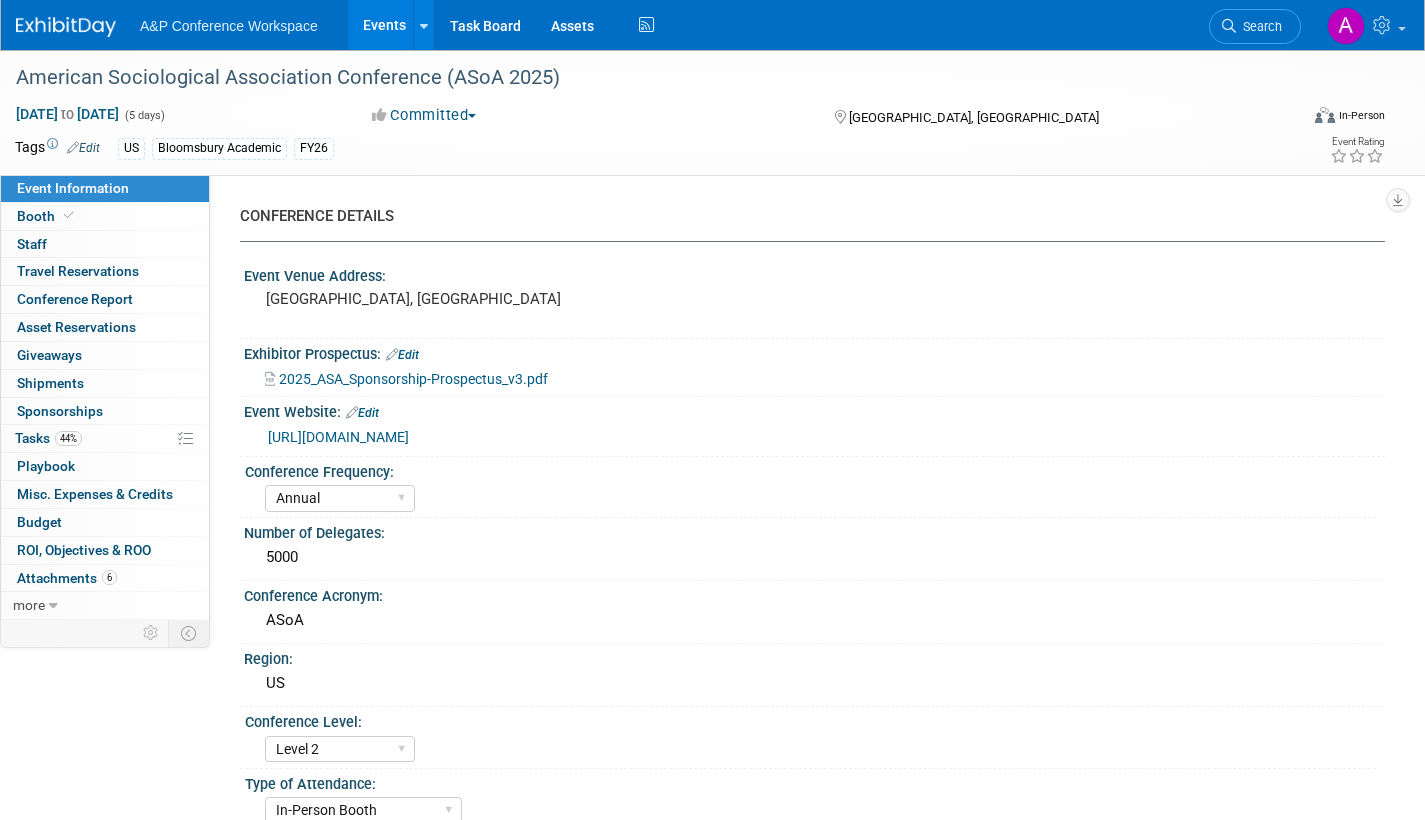 select on "Annual" 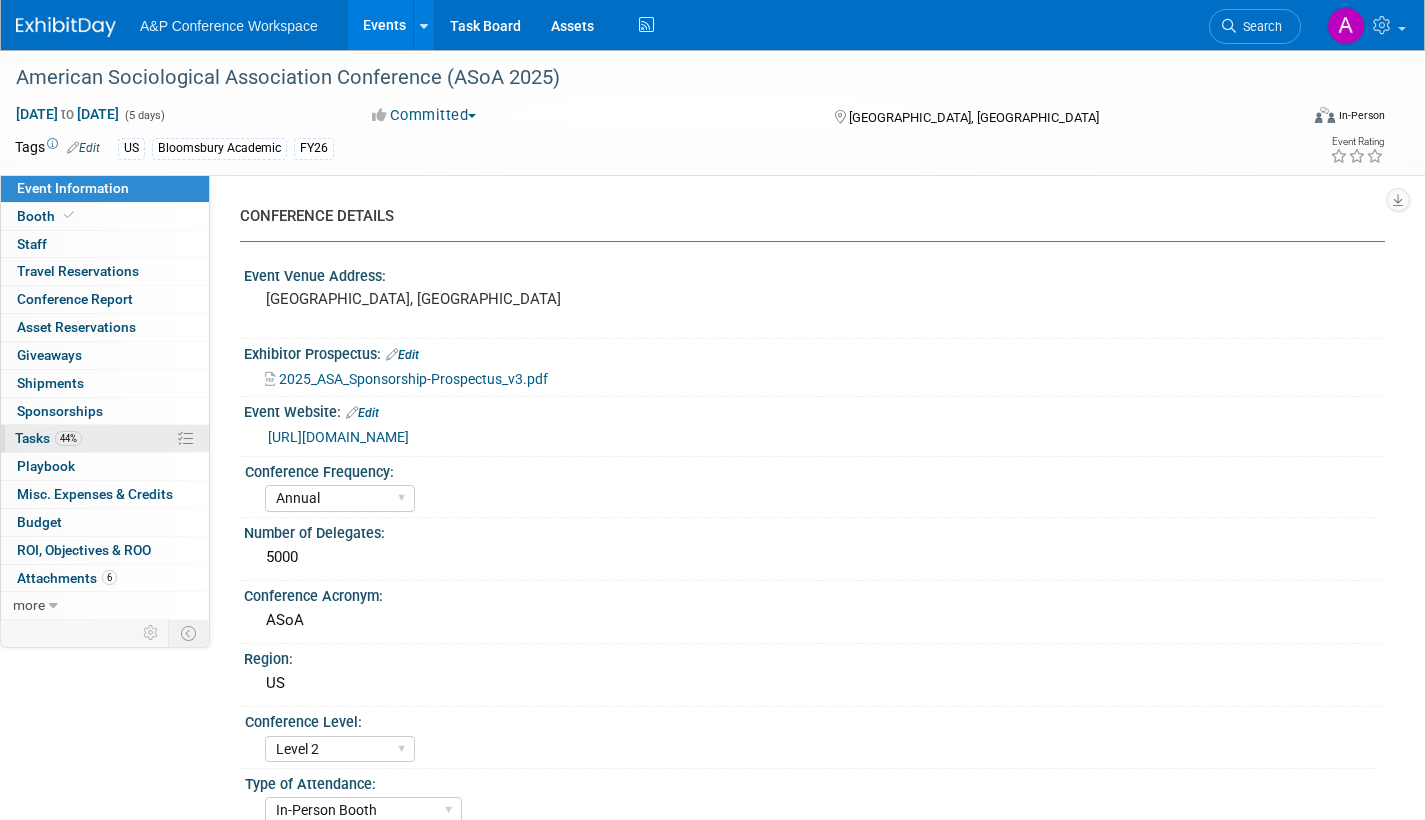 click on "Tasks 44%" at bounding box center [48, 438] 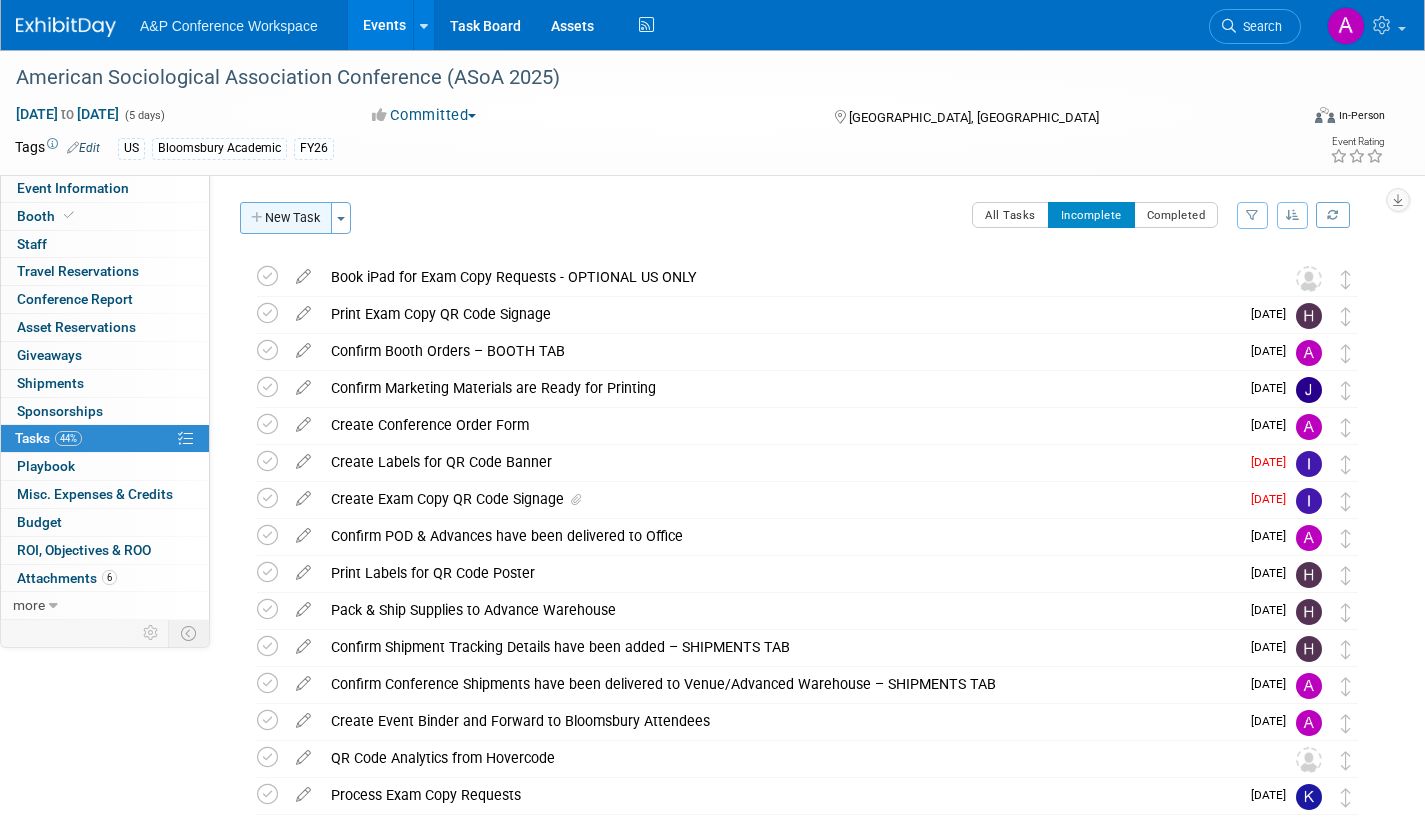 click on "New Task" at bounding box center [286, 218] 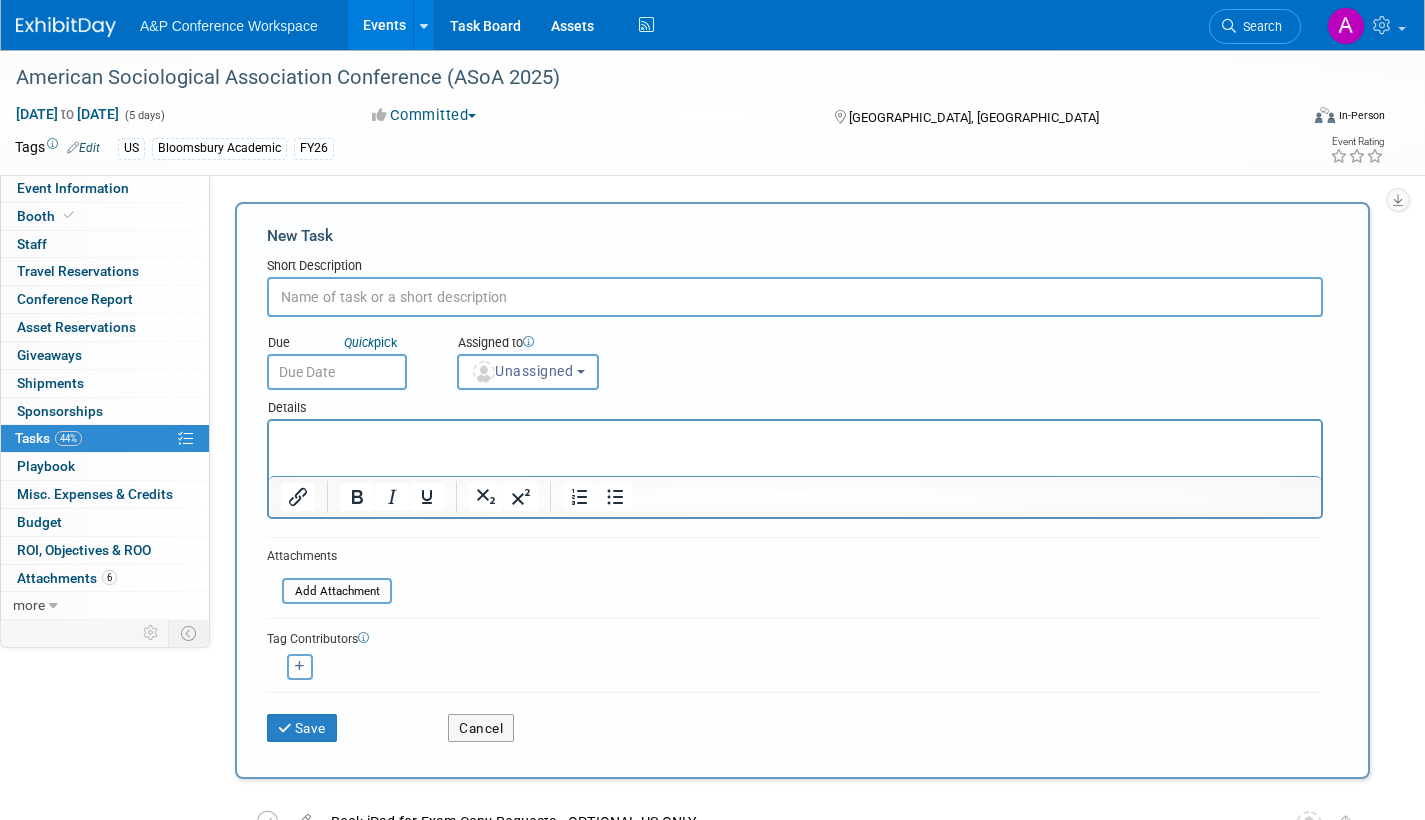 scroll, scrollTop: 0, scrollLeft: 0, axis: both 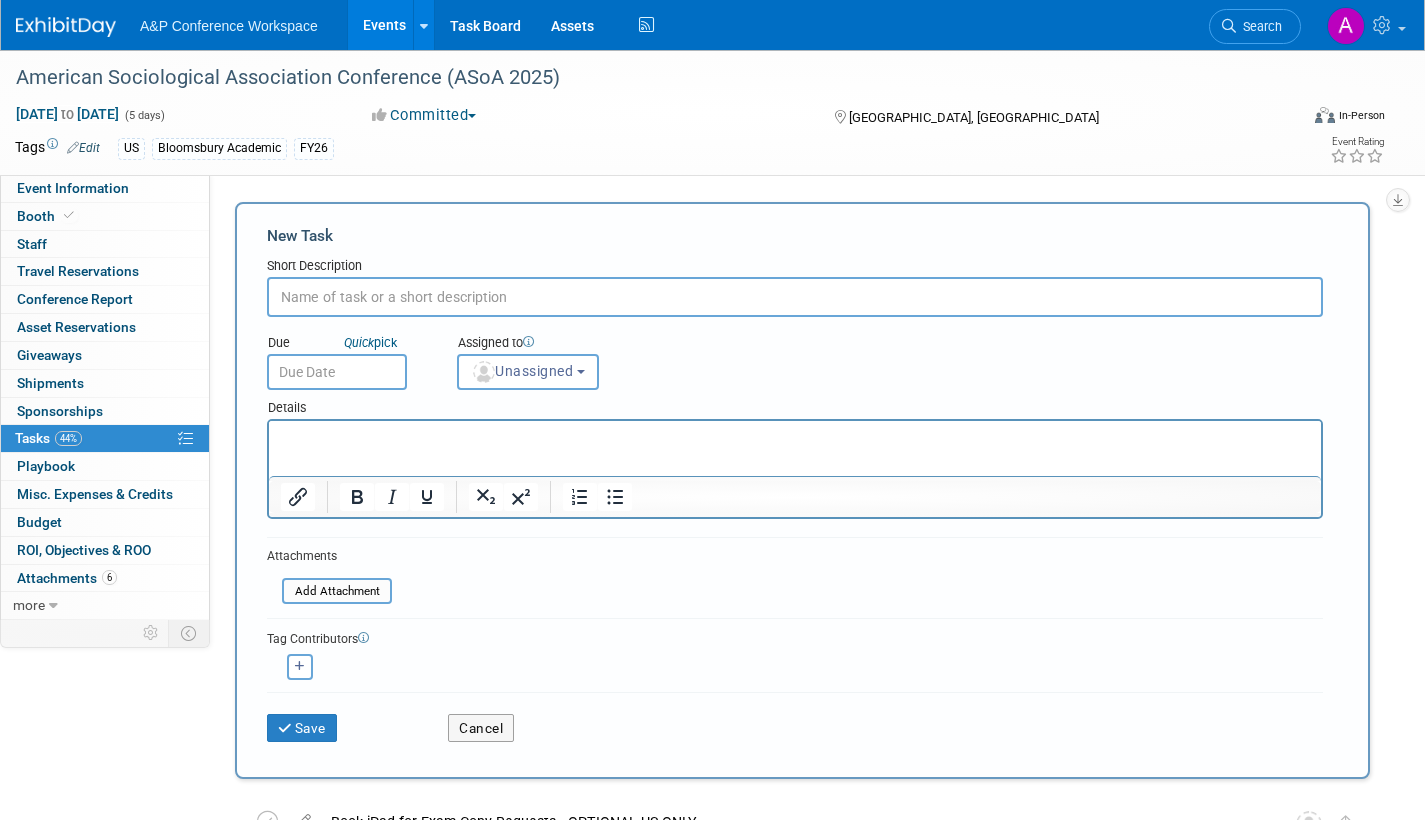 paste on "Place Direct to Venue Order with MPS – US CONFERENCES" 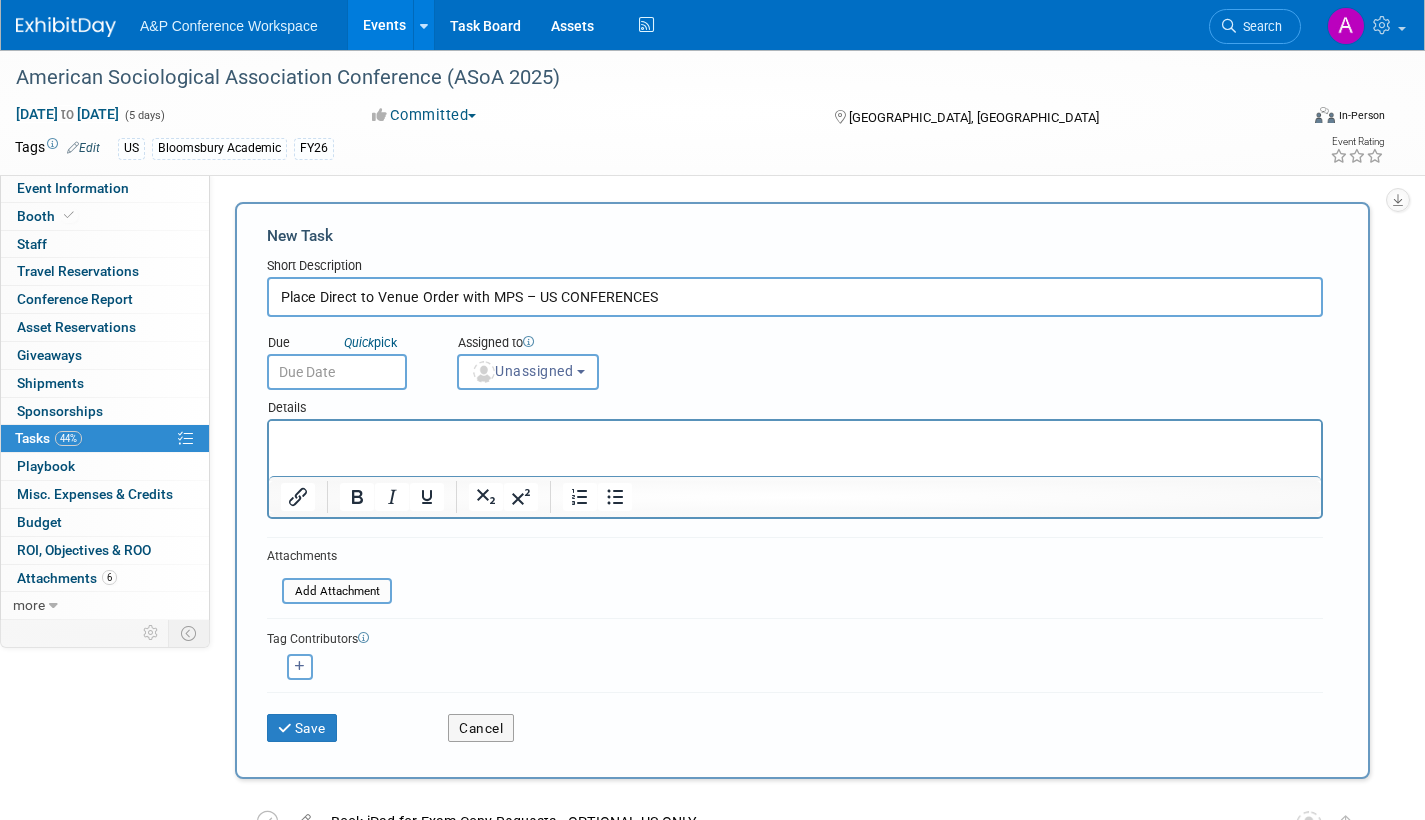 type on "Place Direct to Venue Order with MPS – US CONFERENCES" 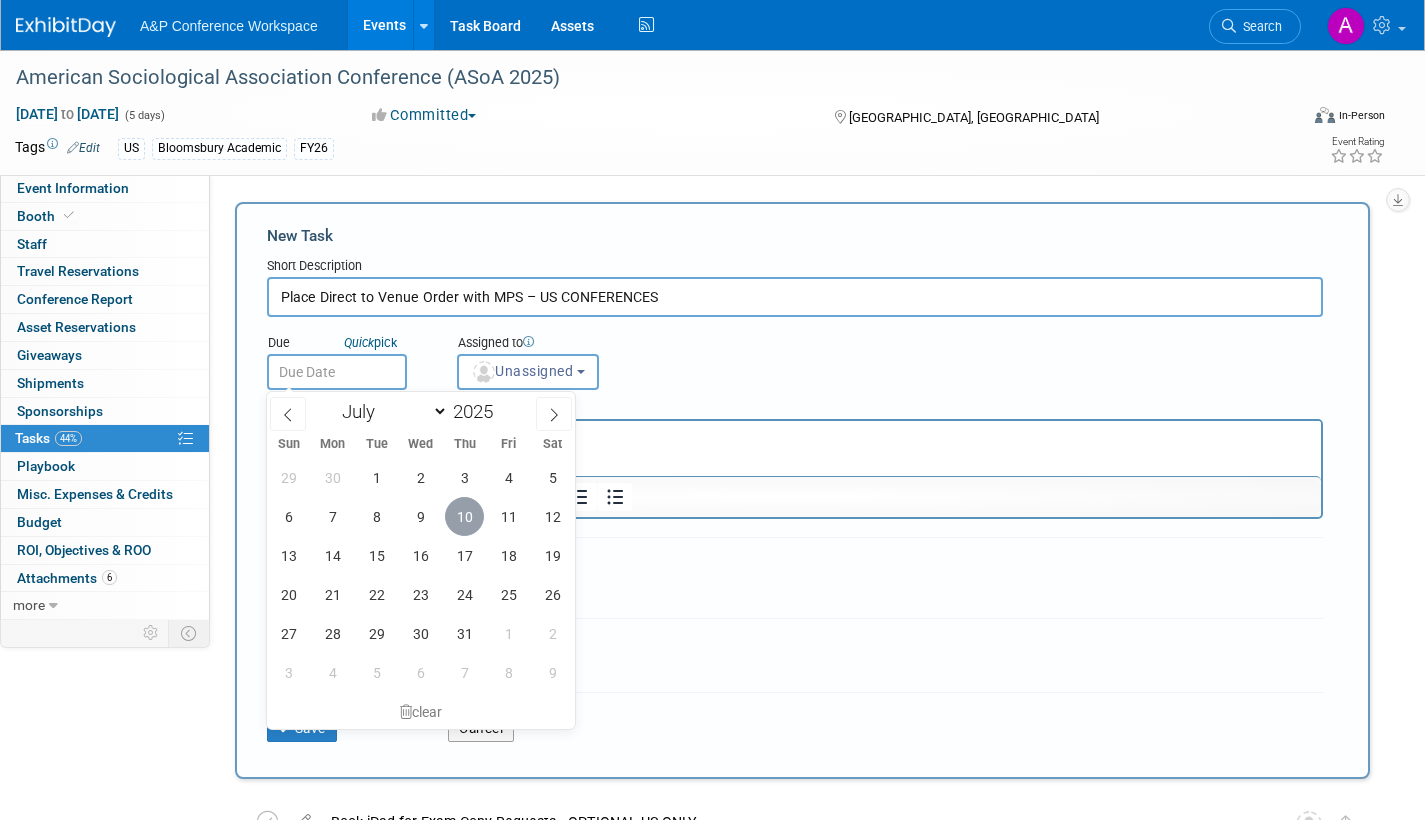 click on "10" at bounding box center [464, 516] 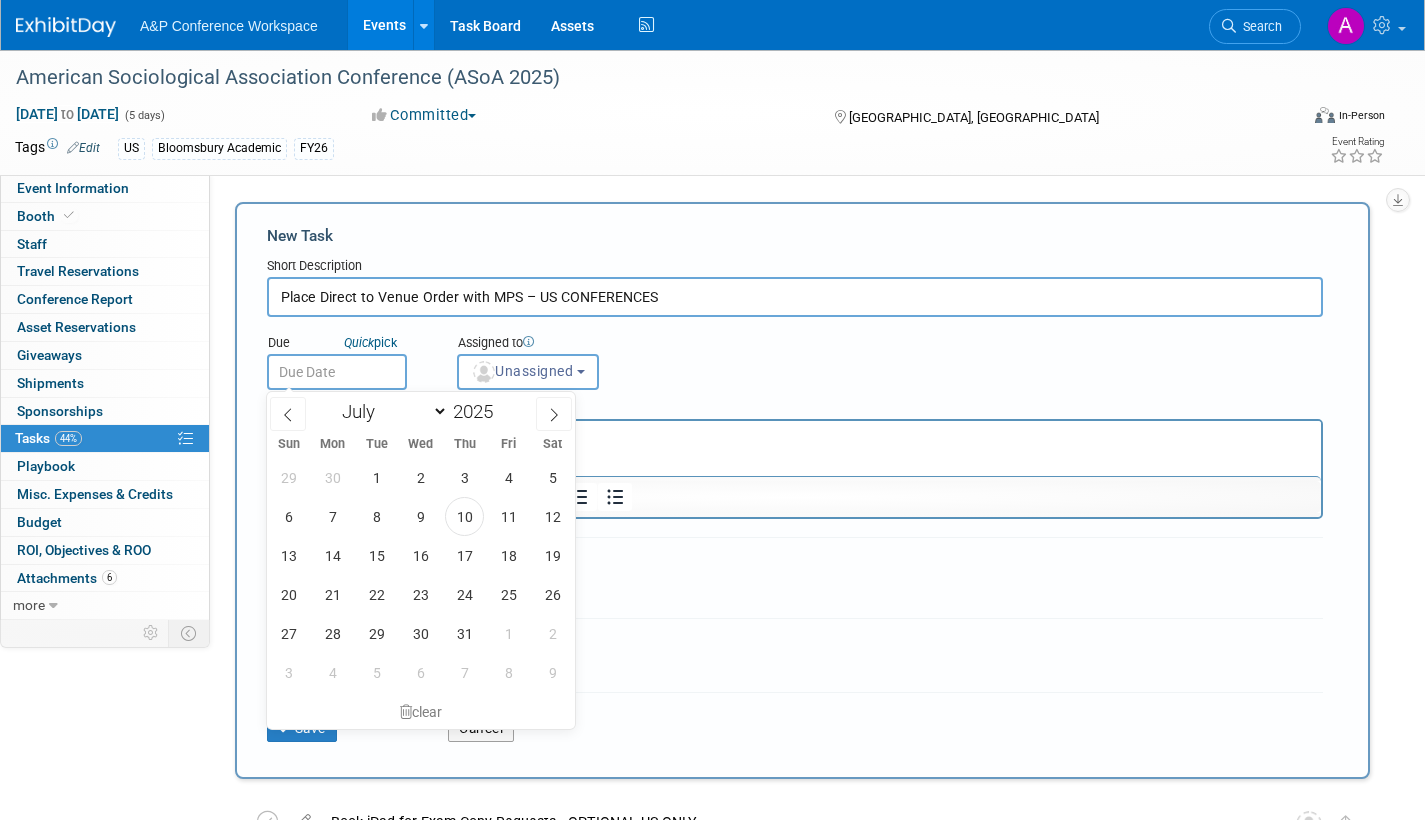 type on "Jul 10, 2025" 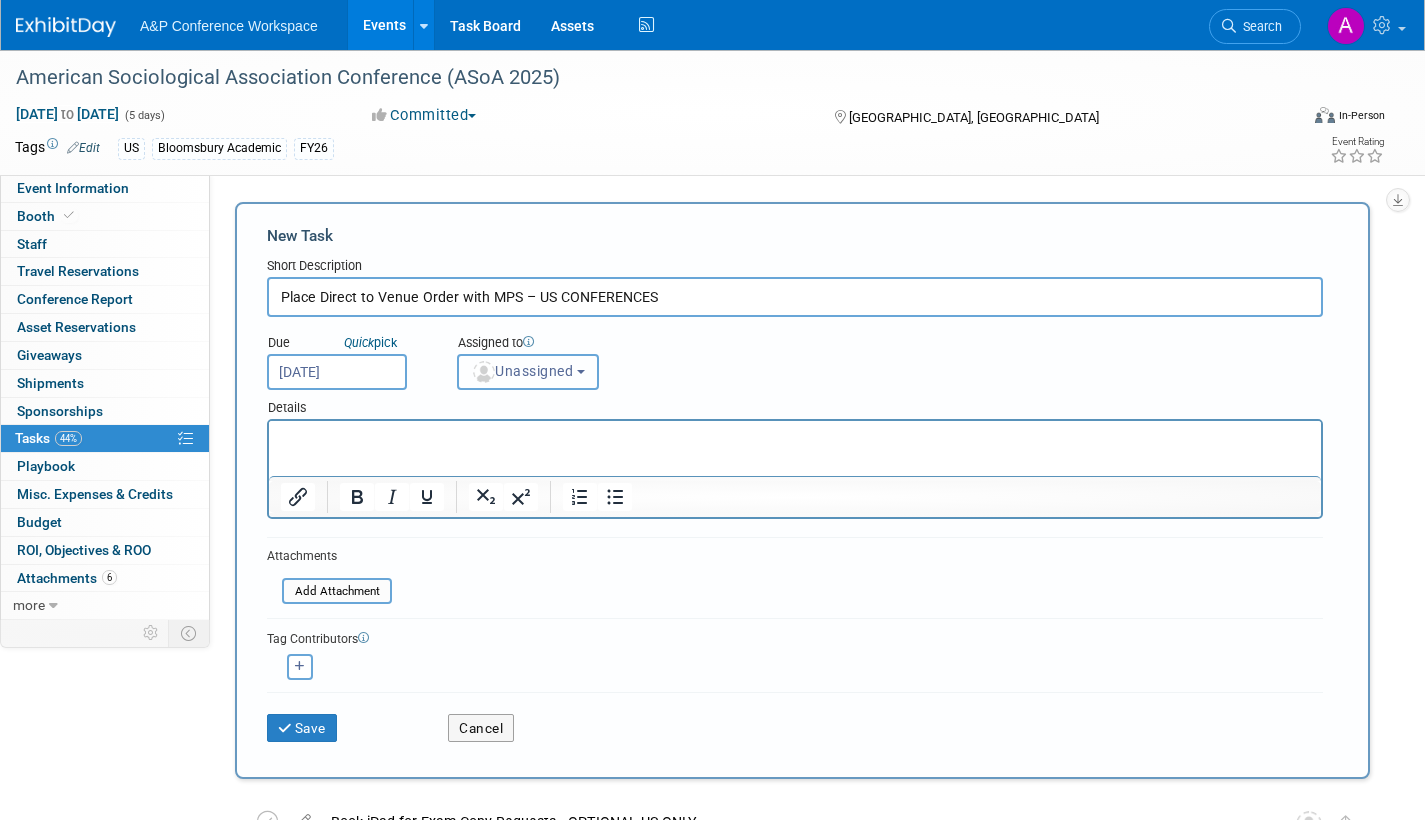 click on "Unassigned" at bounding box center [522, 371] 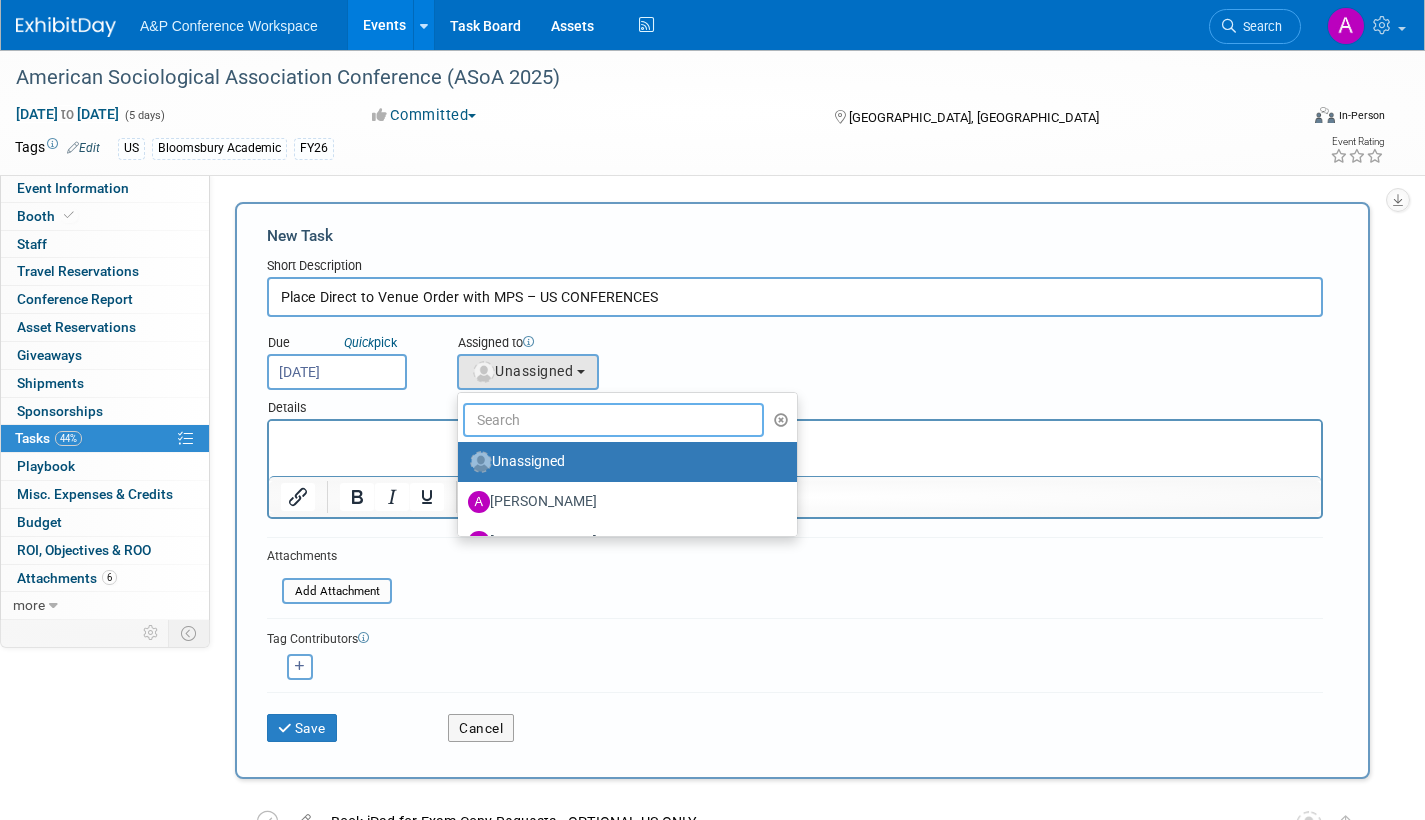 click at bounding box center (613, 420) 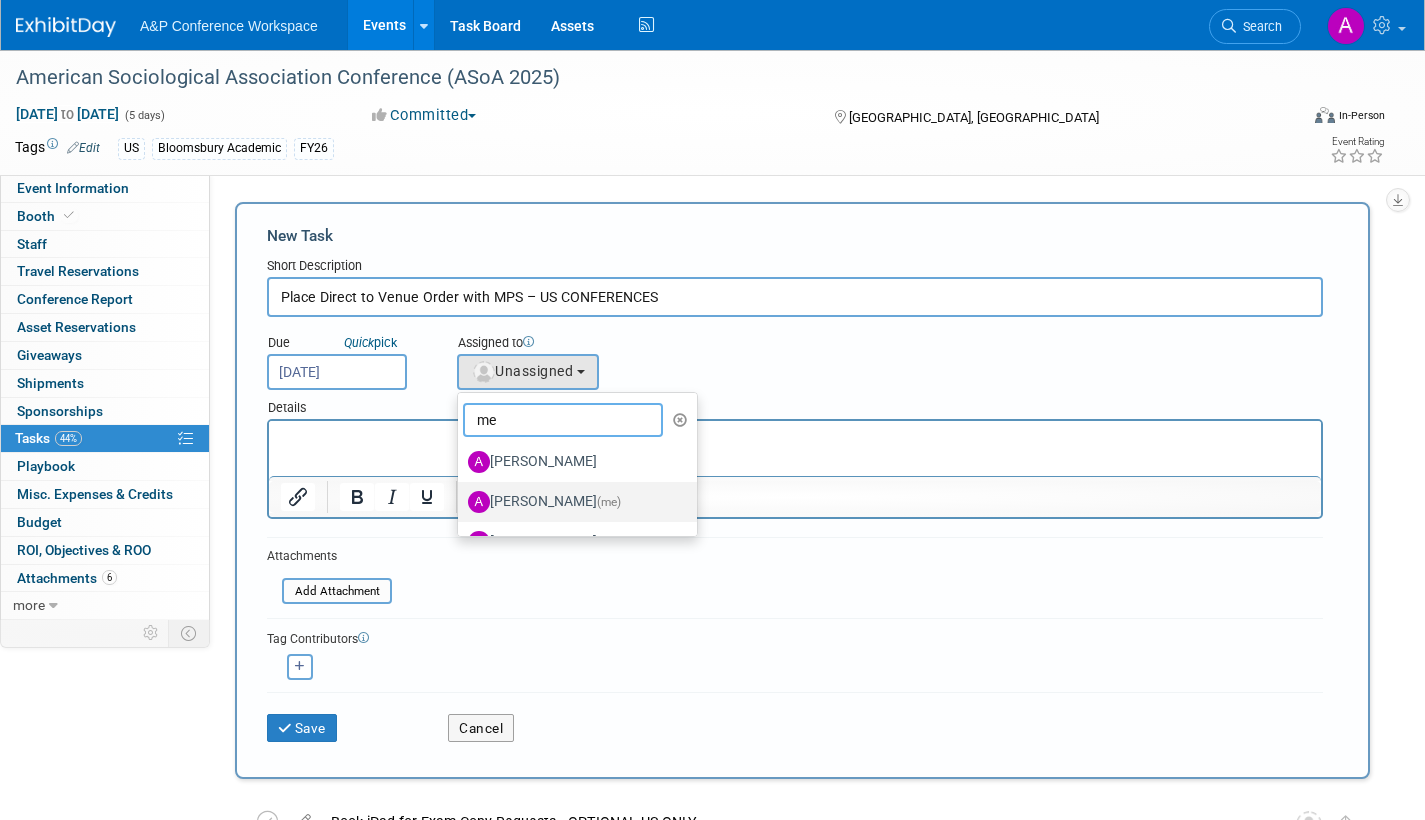 type on "me" 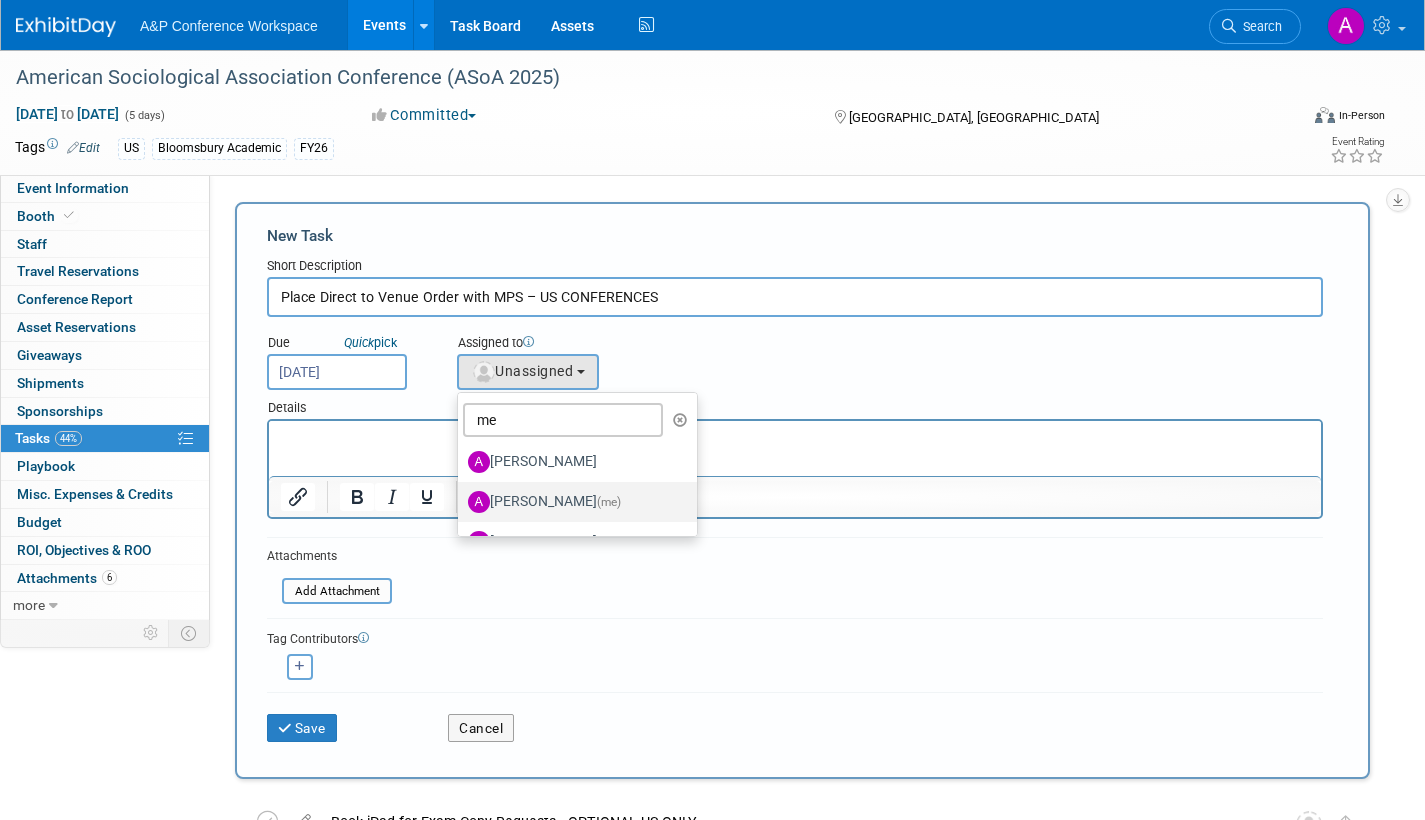 click on "Amanda Oney
(me)" at bounding box center [572, 502] 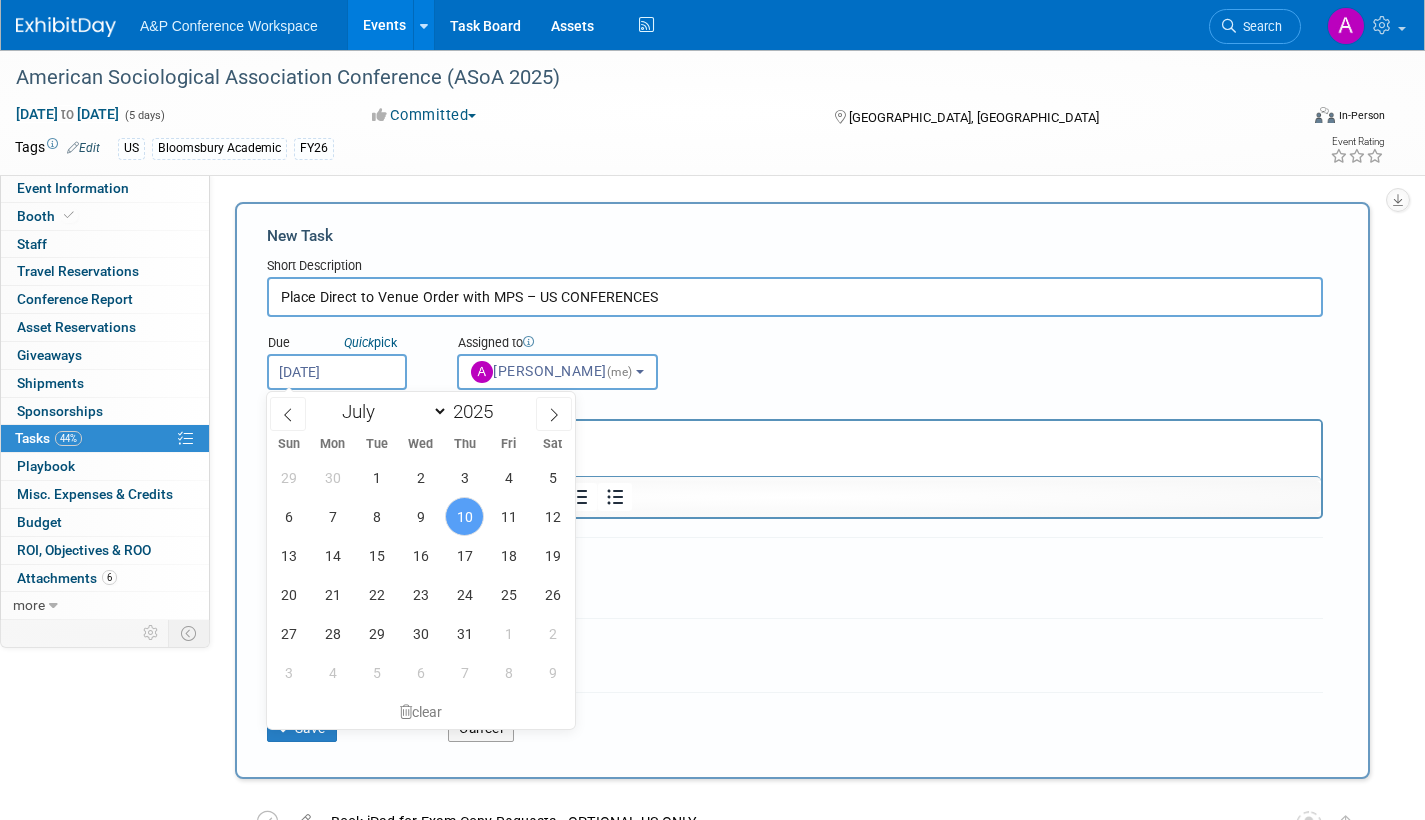click on "Jul 10, 2025" at bounding box center [337, 372] 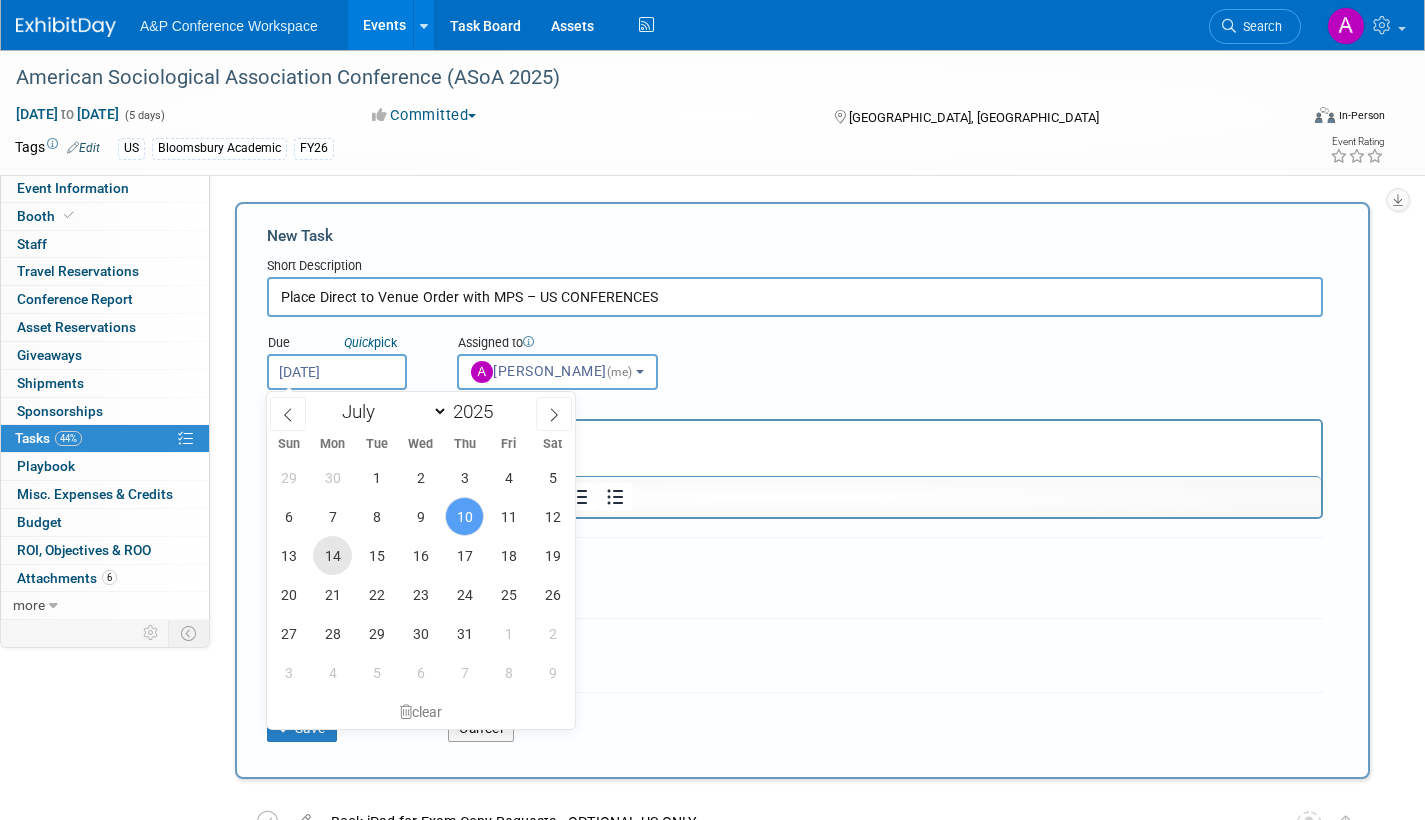 click on "14" at bounding box center (332, 555) 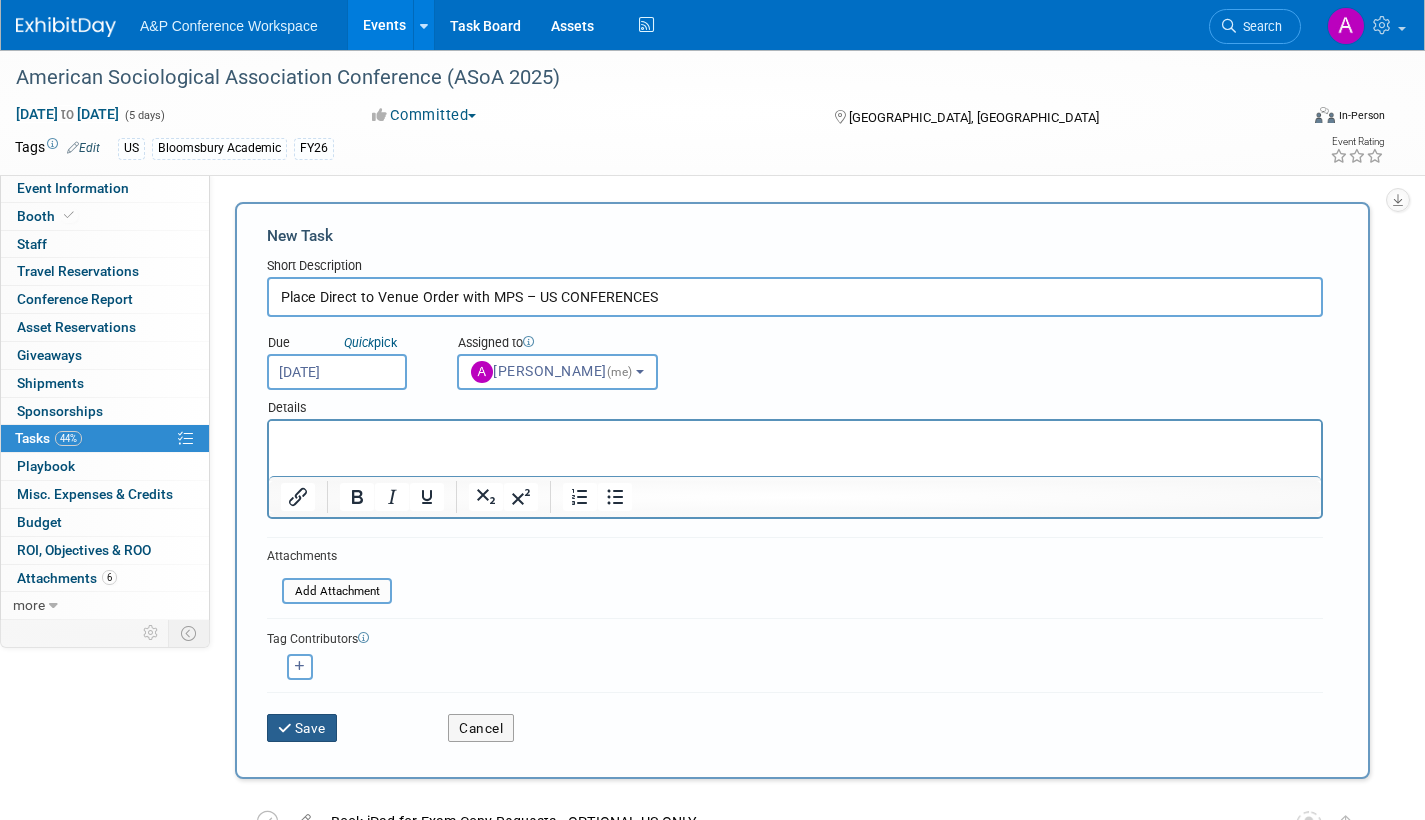 click on "Save" at bounding box center [302, 728] 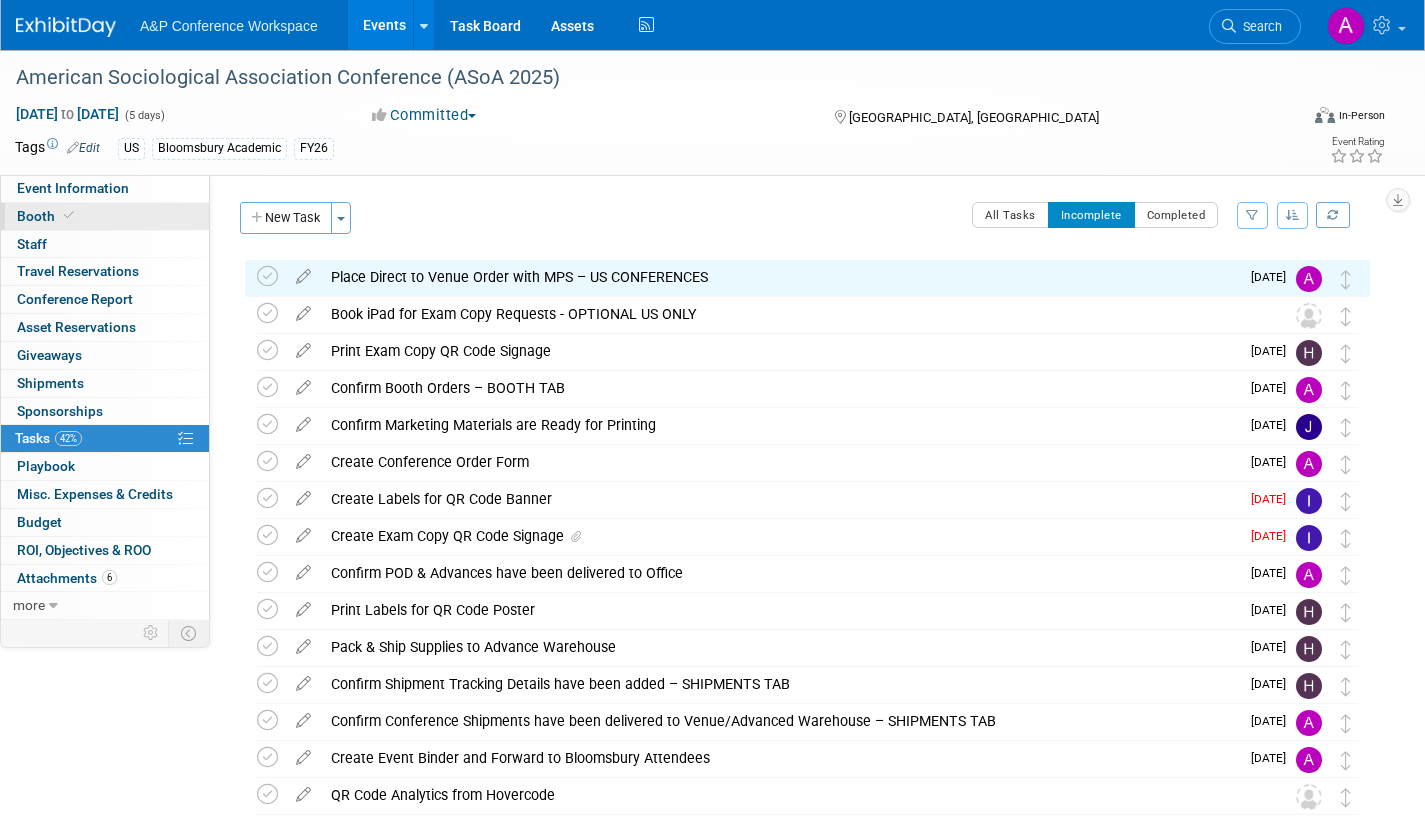 click on "Booth" at bounding box center [105, 216] 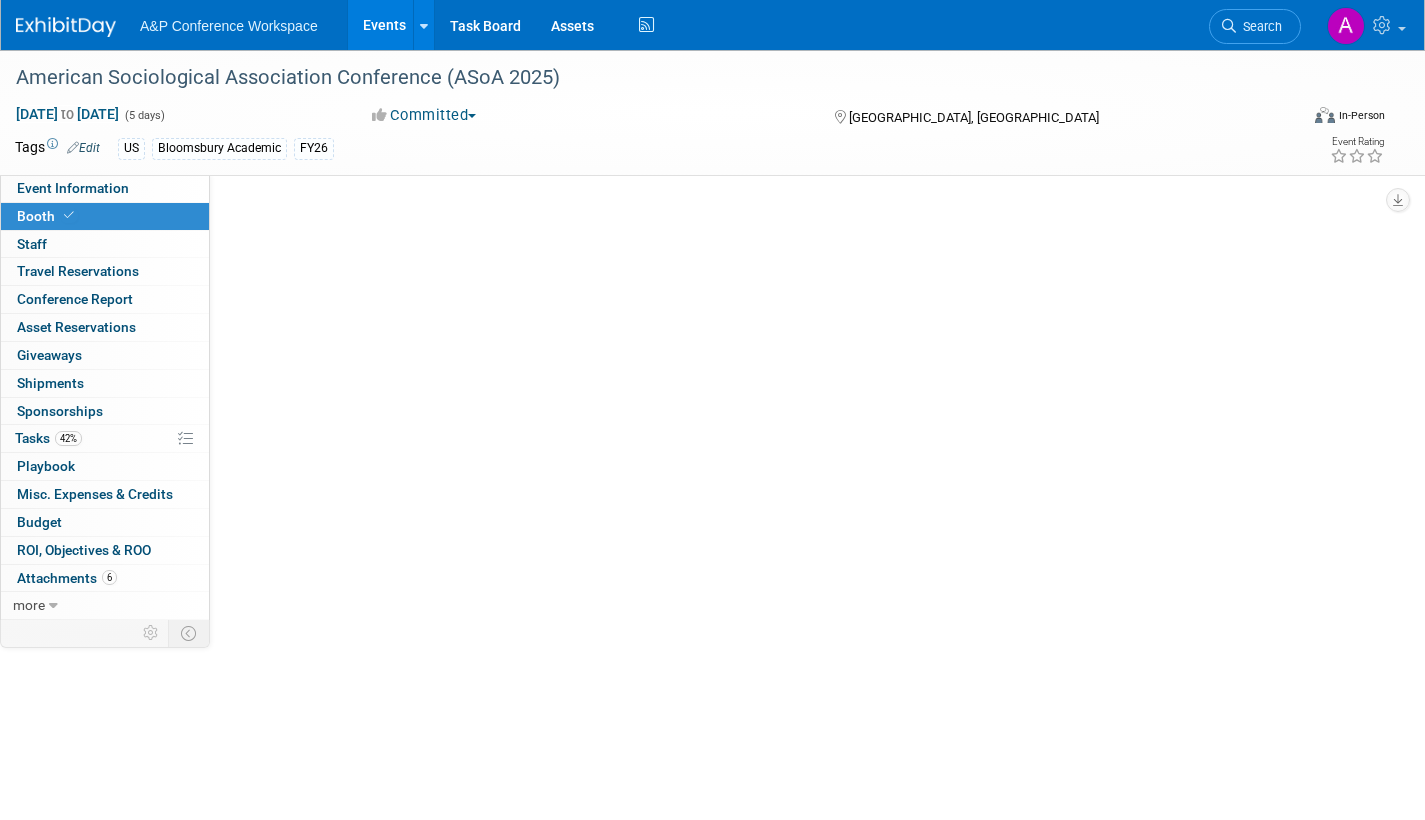 select on "CUAP" 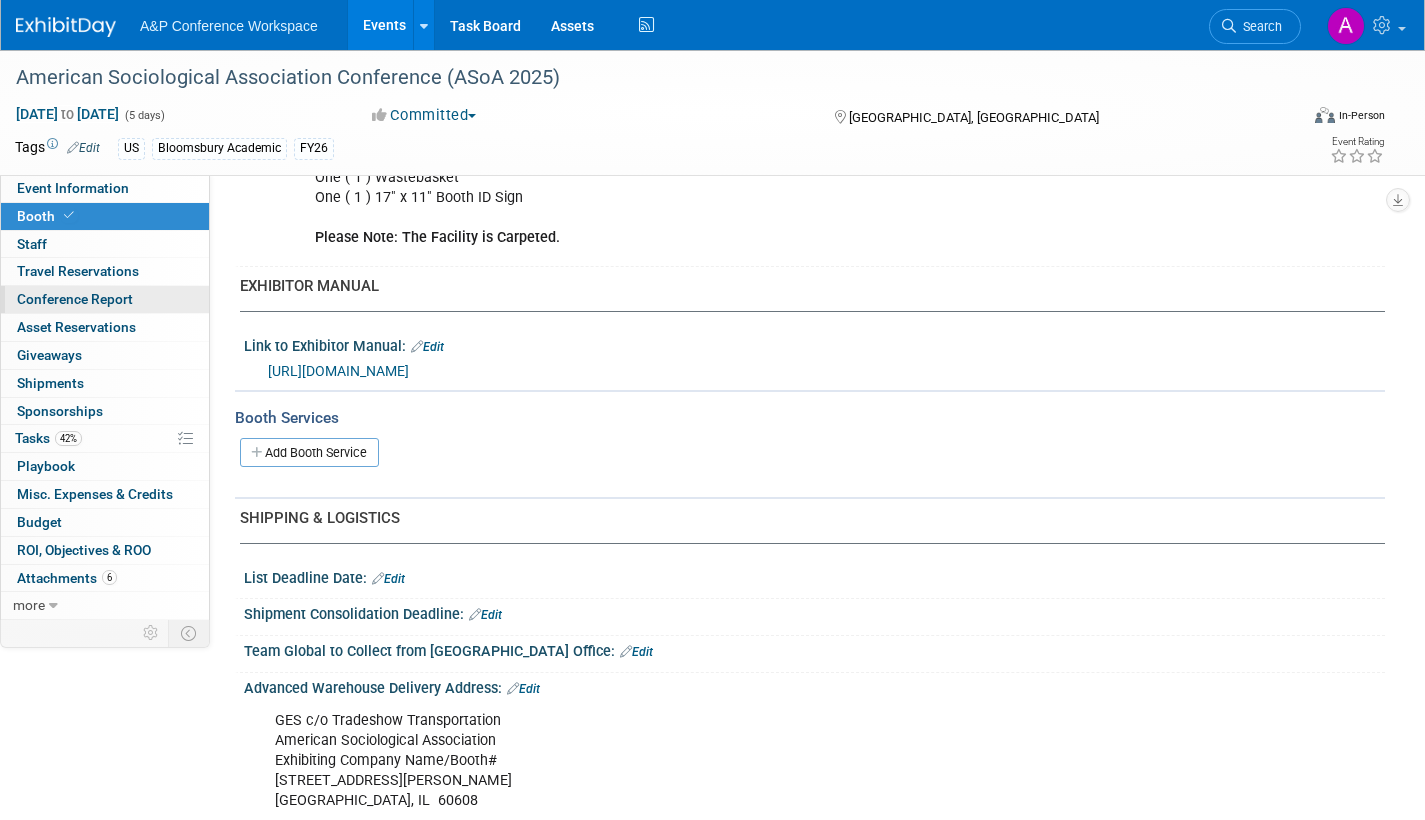 scroll, scrollTop: 600, scrollLeft: 0, axis: vertical 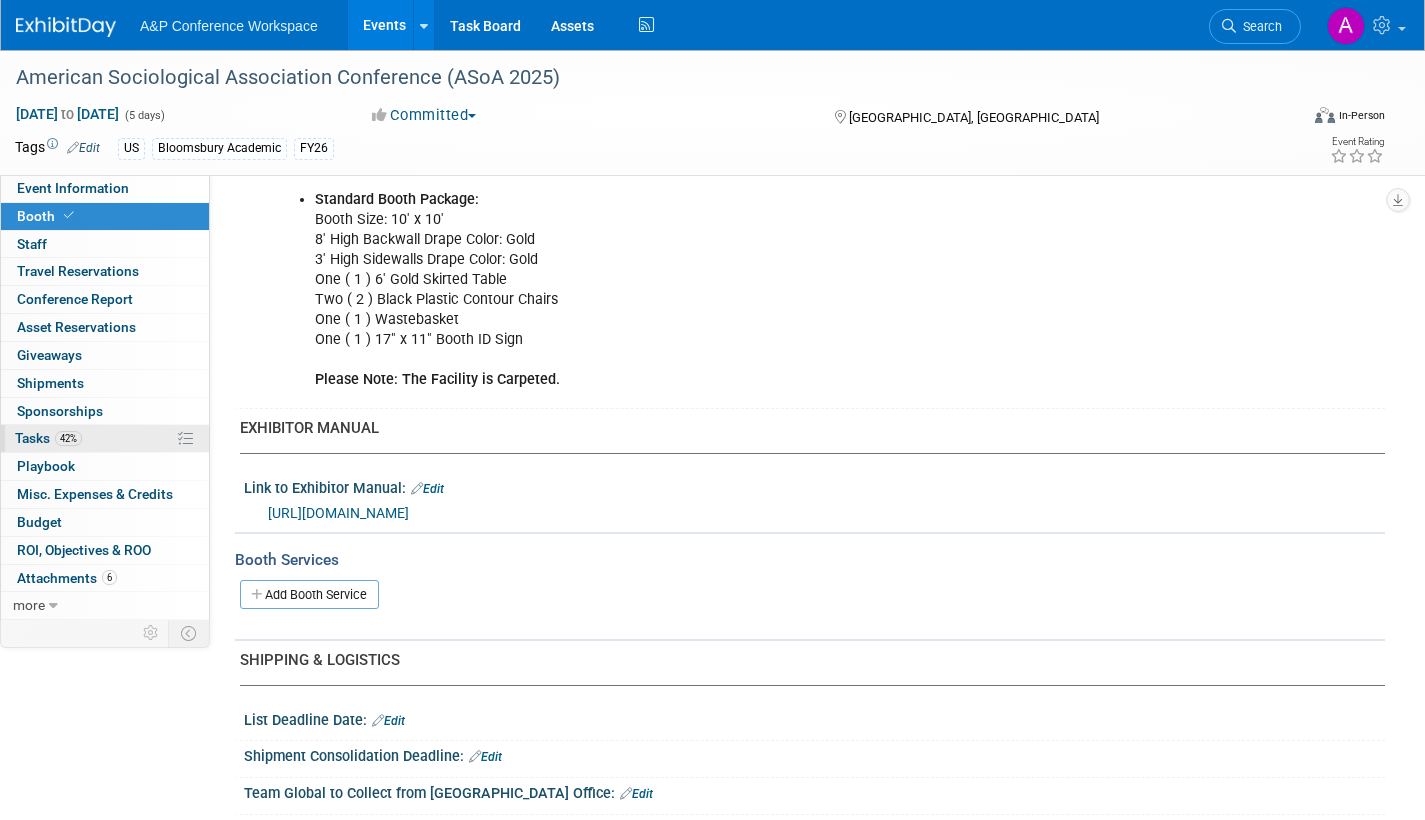click on "Tasks 42%" at bounding box center [48, 438] 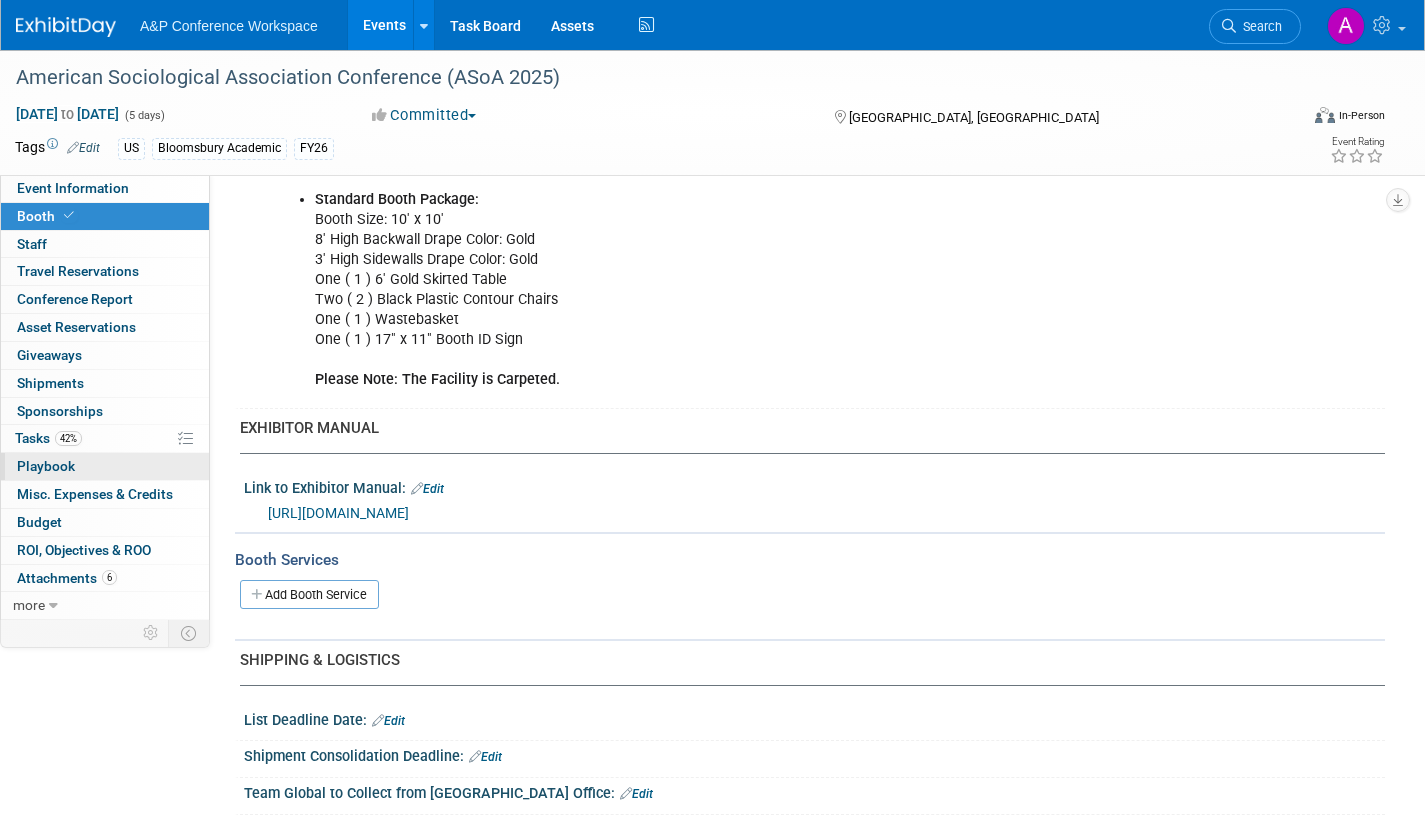 scroll, scrollTop: 0, scrollLeft: 0, axis: both 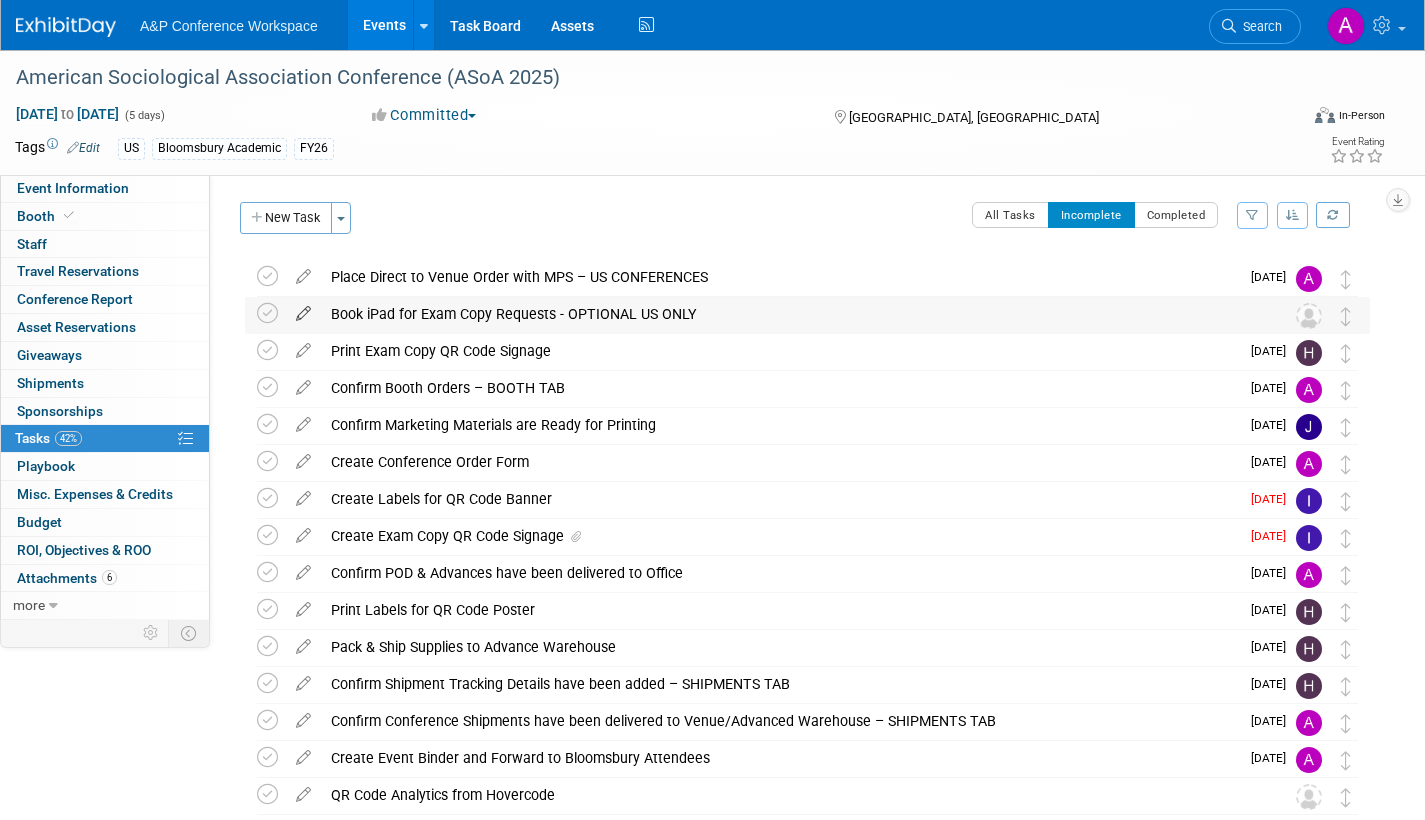 click at bounding box center [303, 309] 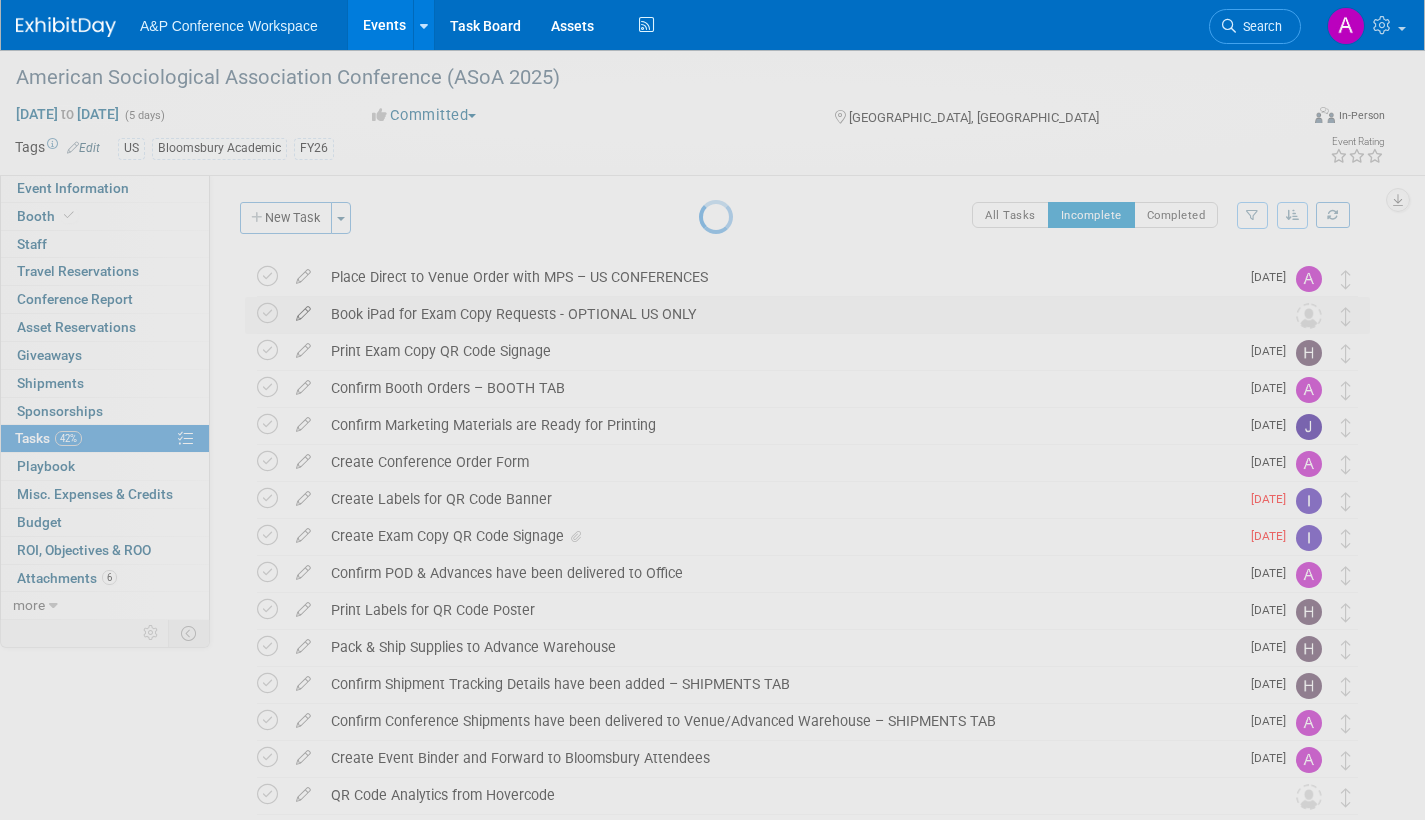 select on "6" 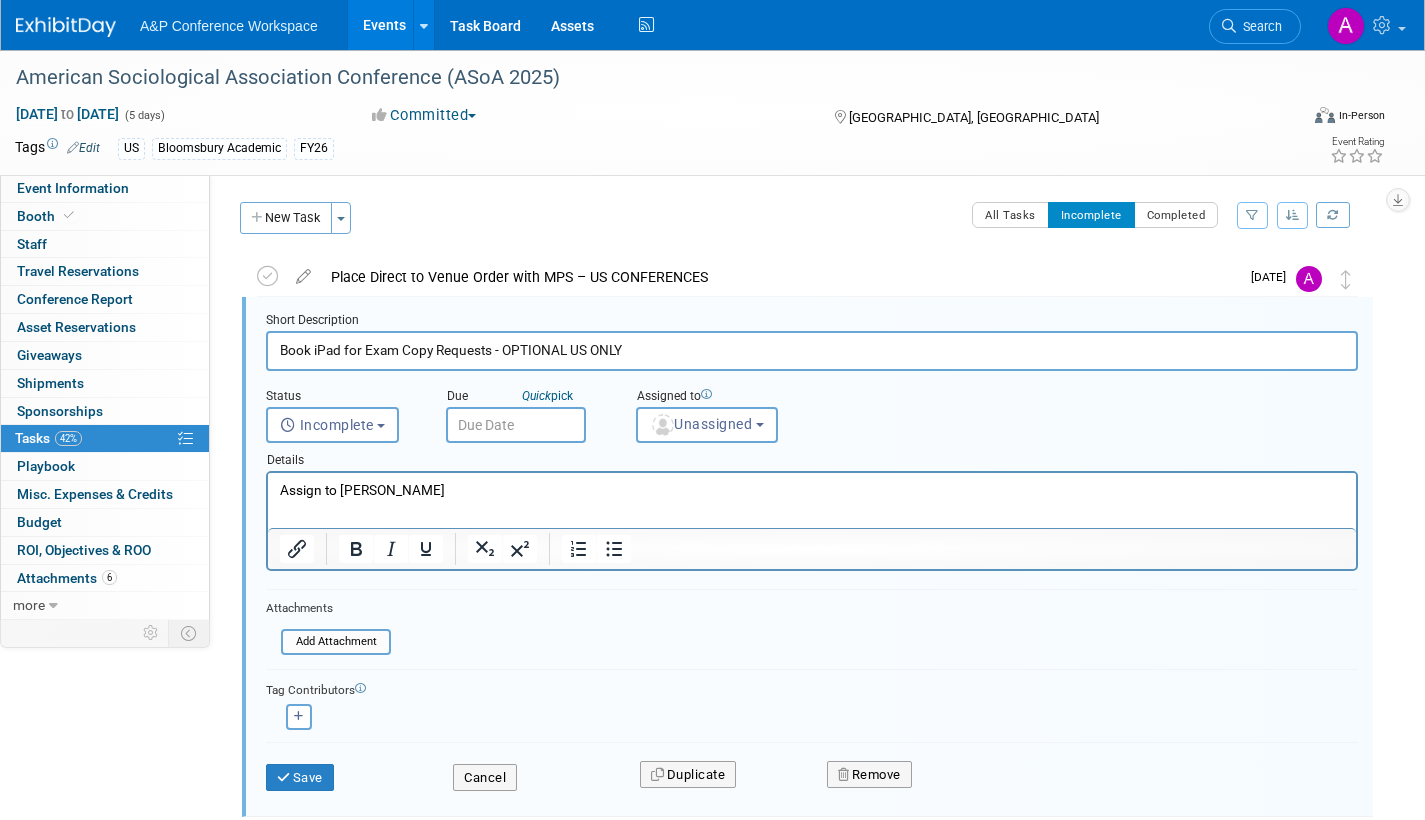 scroll, scrollTop: 4, scrollLeft: 0, axis: vertical 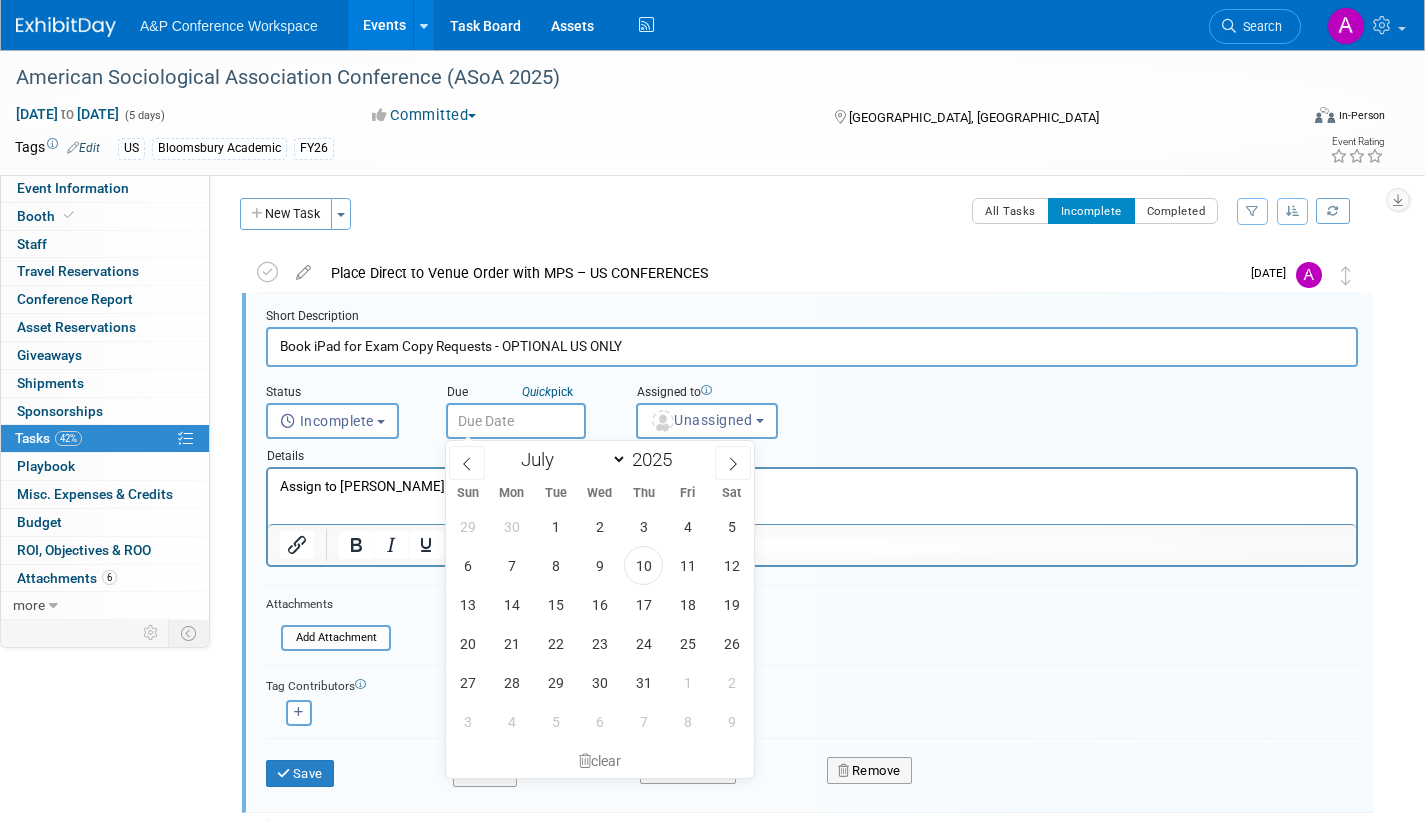 click at bounding box center (516, 421) 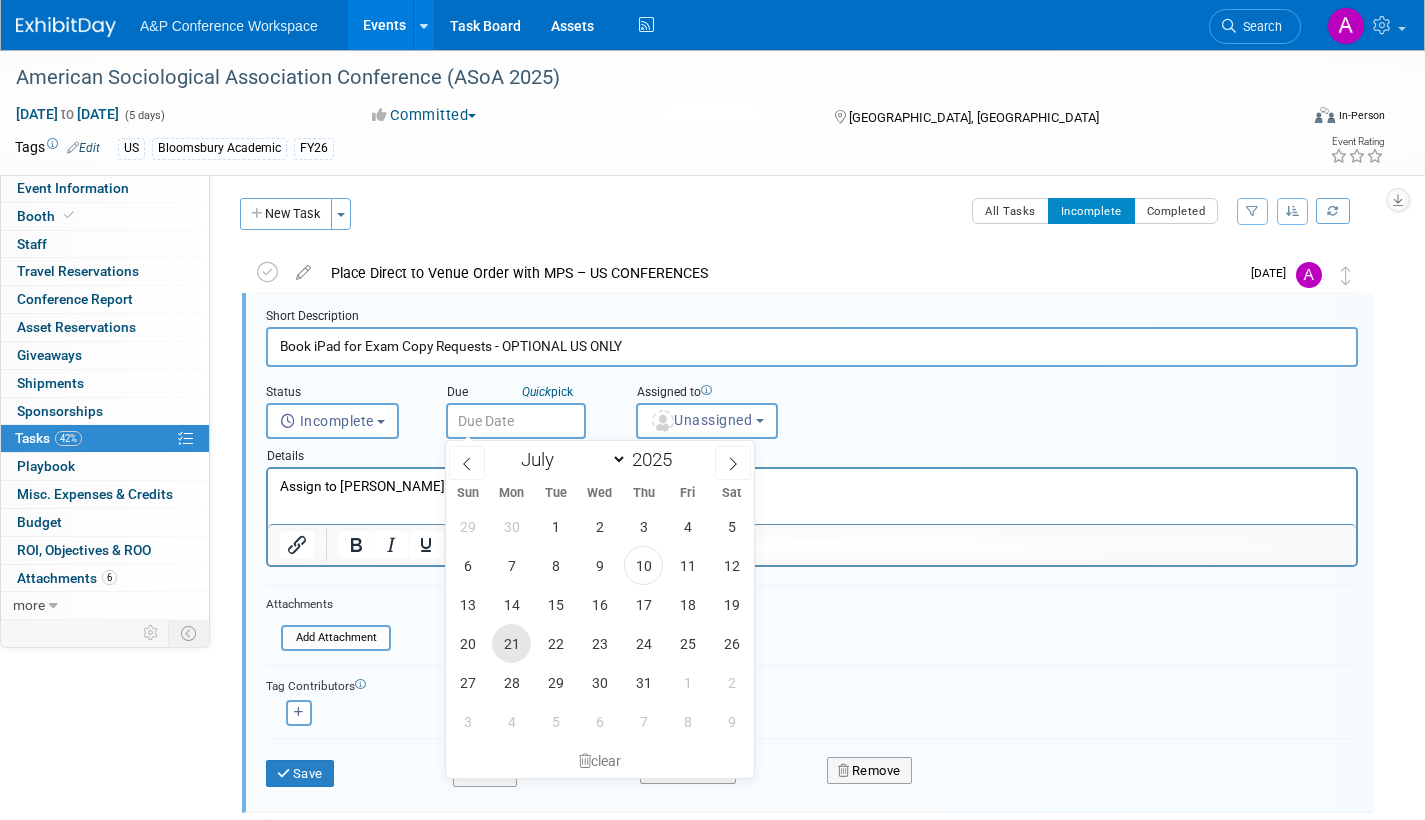 click on "21" at bounding box center [511, 643] 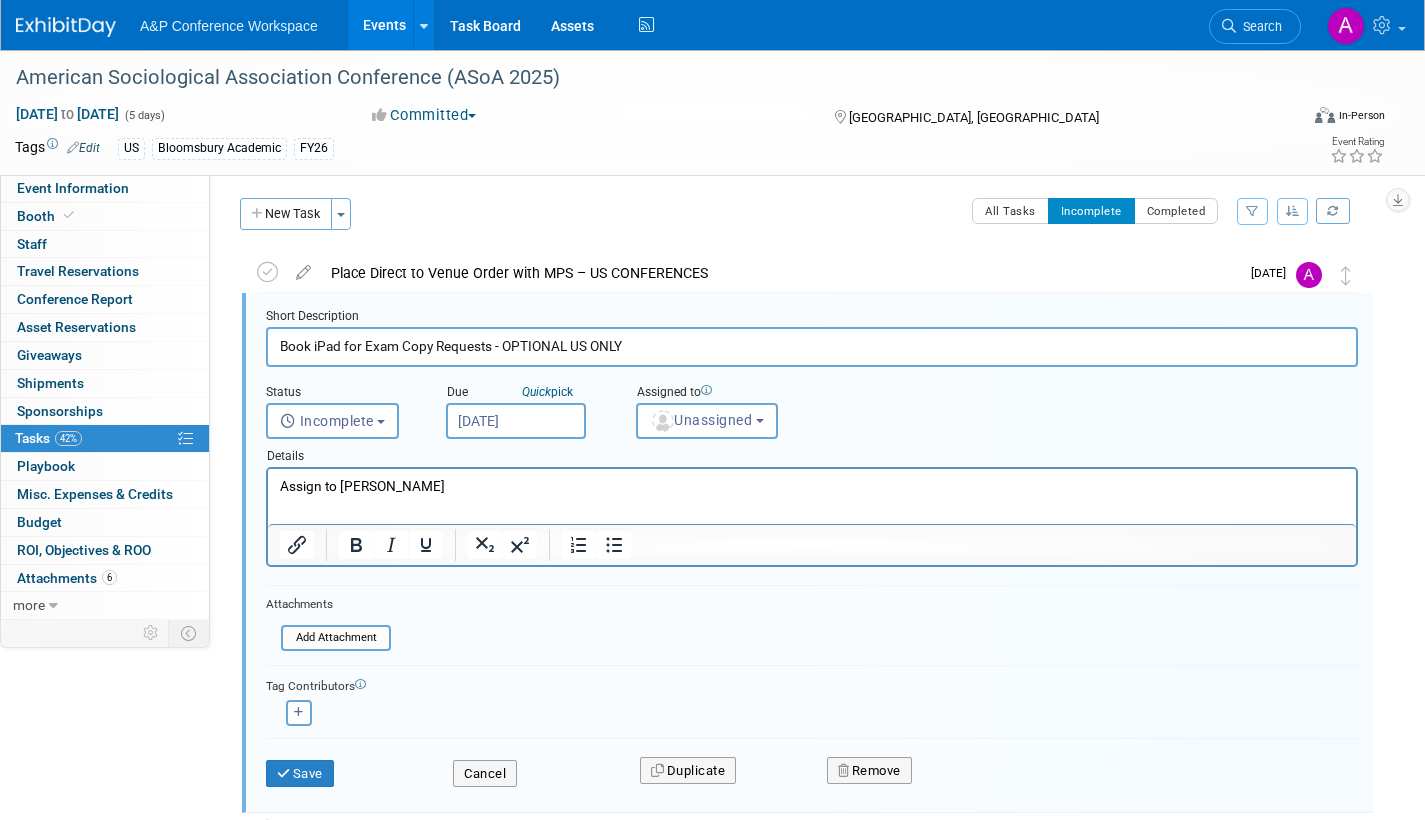 click on "Jul 21, 2025" at bounding box center [516, 421] 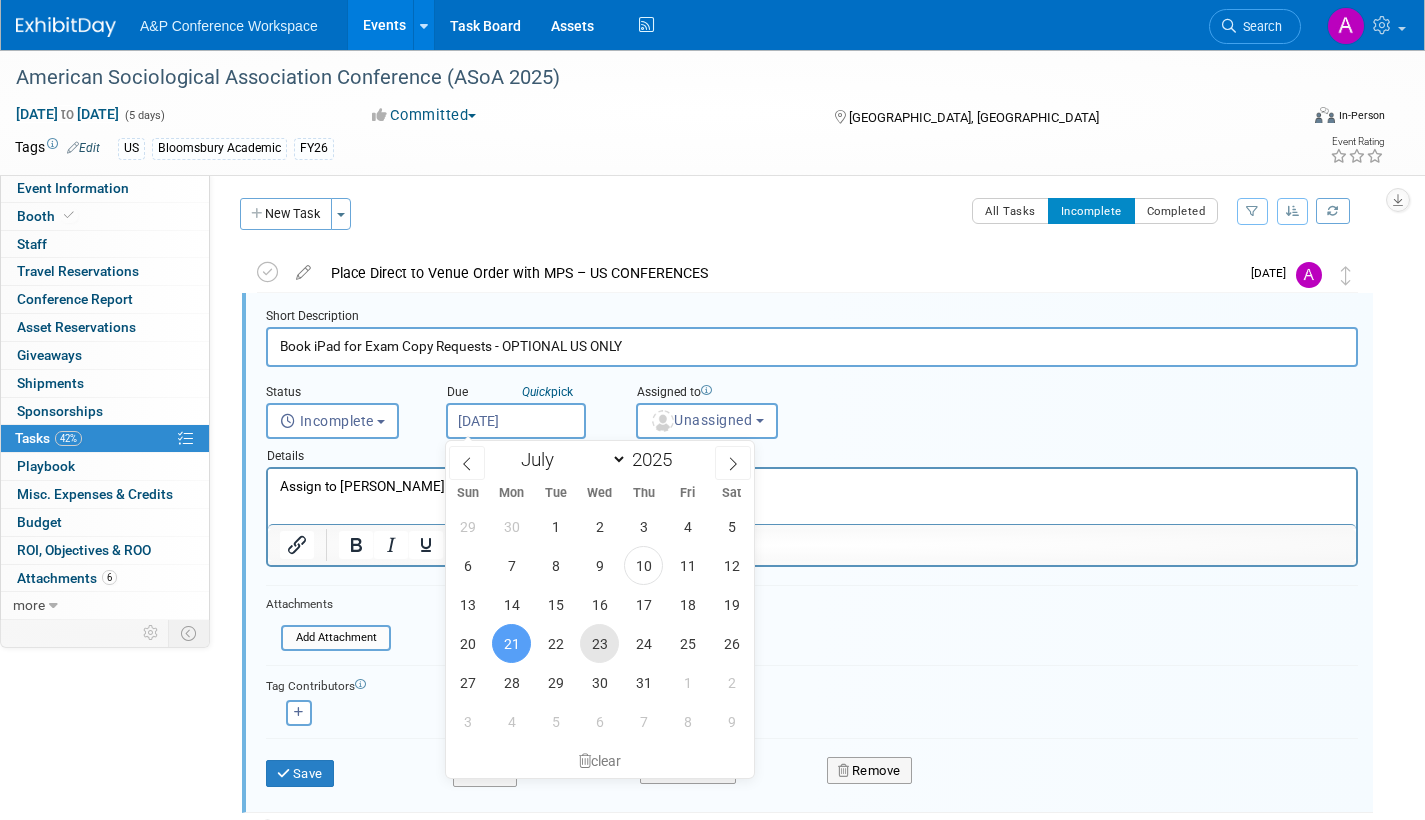 click on "23" at bounding box center (599, 643) 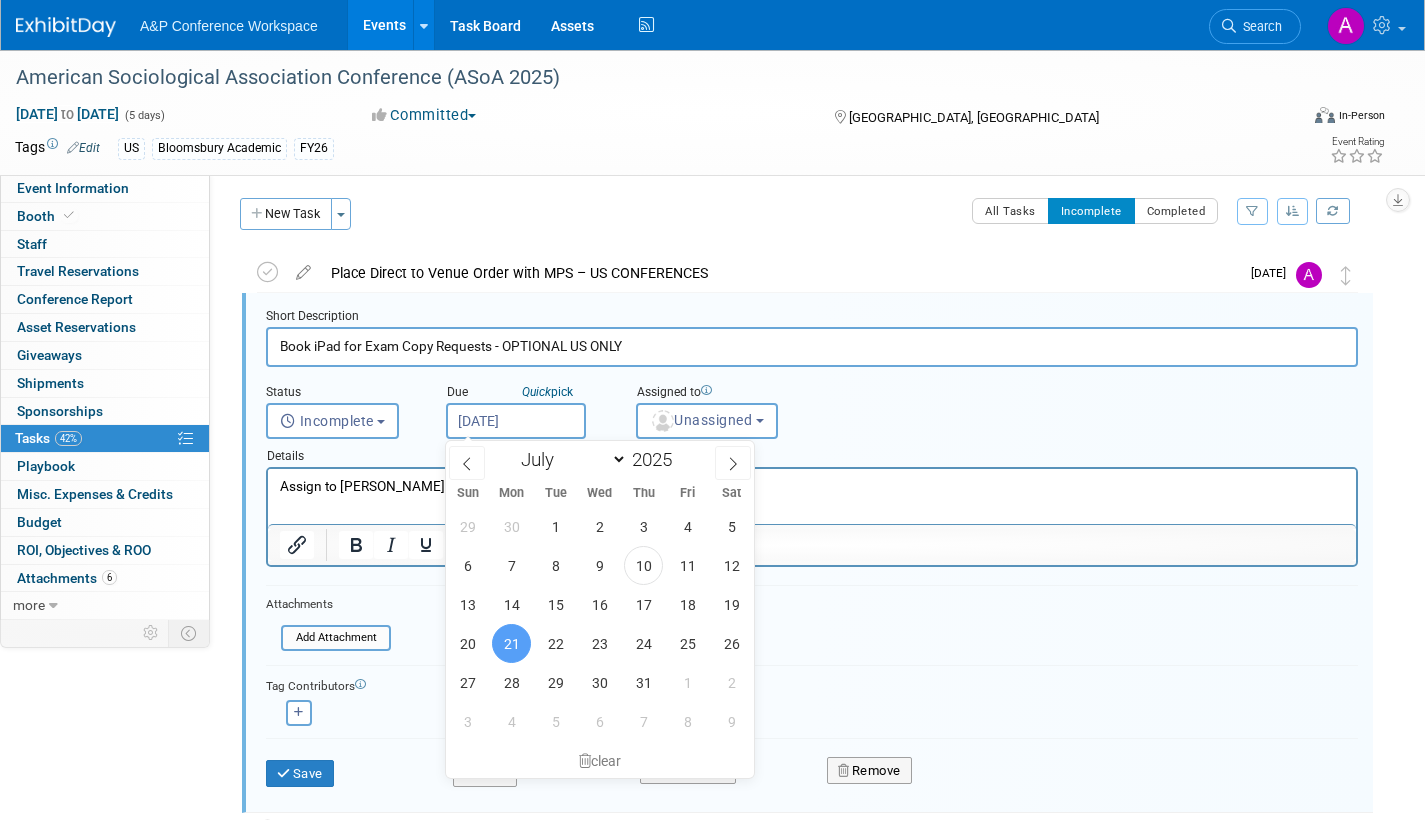 type on "Jul 23, 2025" 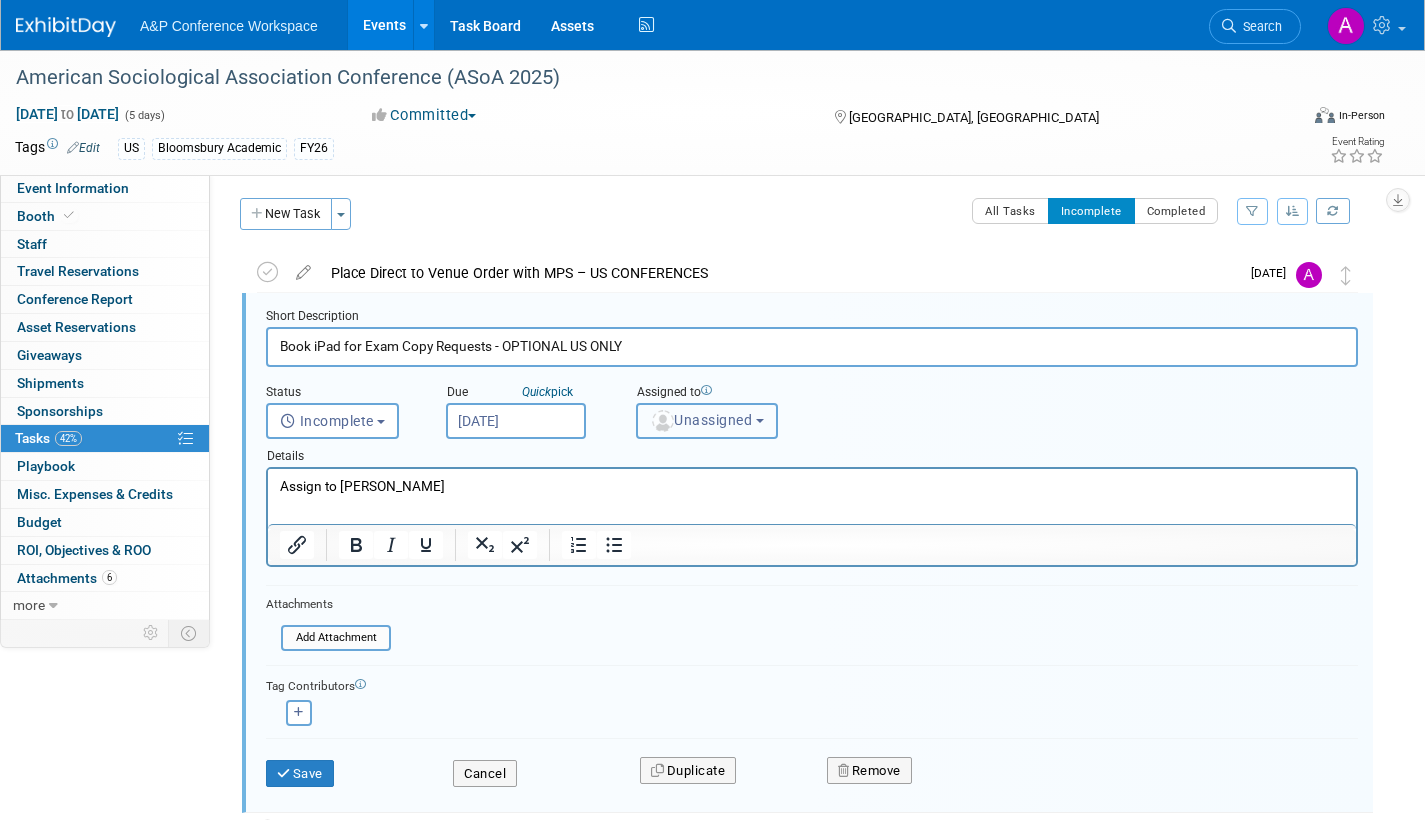 click on "Unassigned" at bounding box center (701, 420) 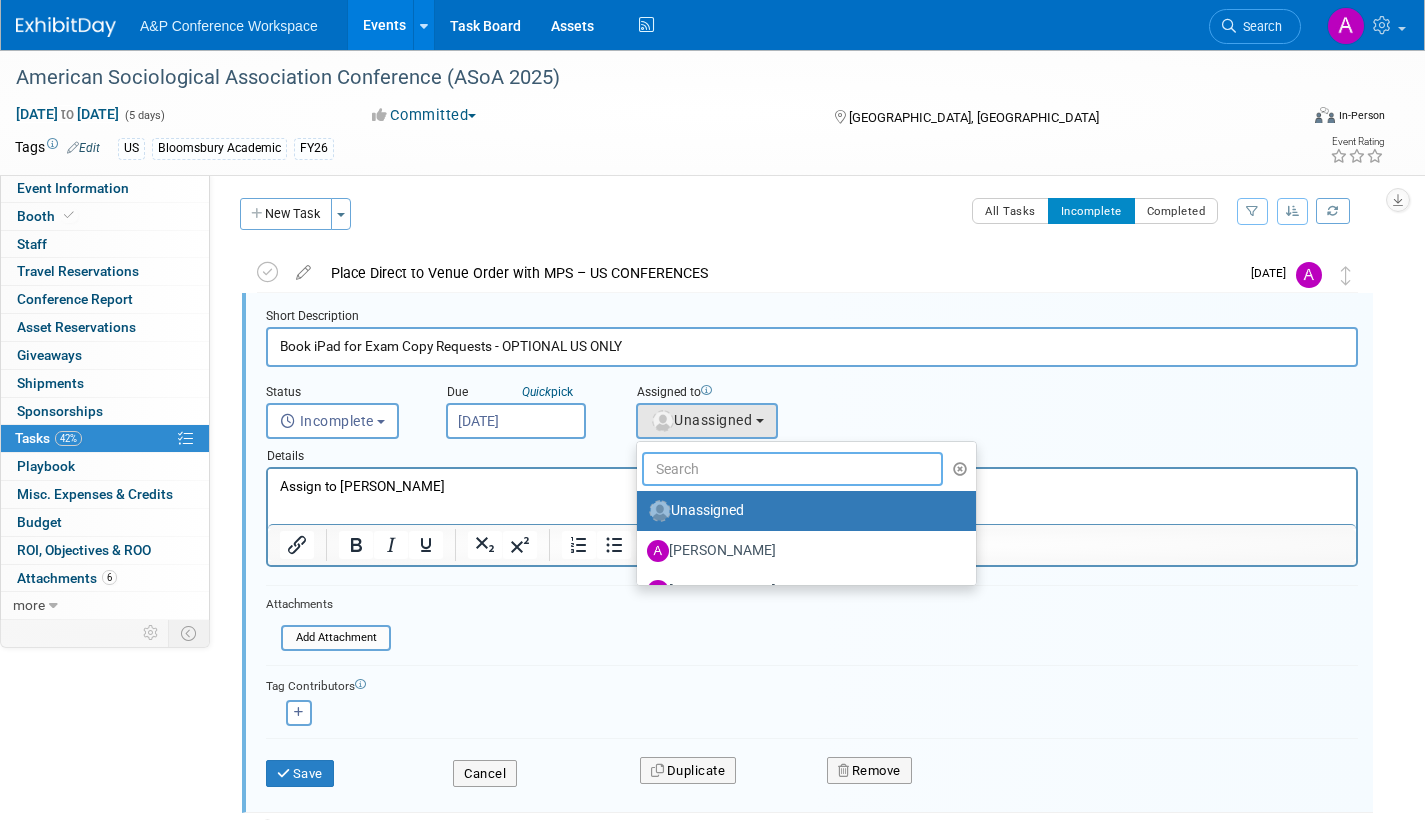 click at bounding box center (792, 469) 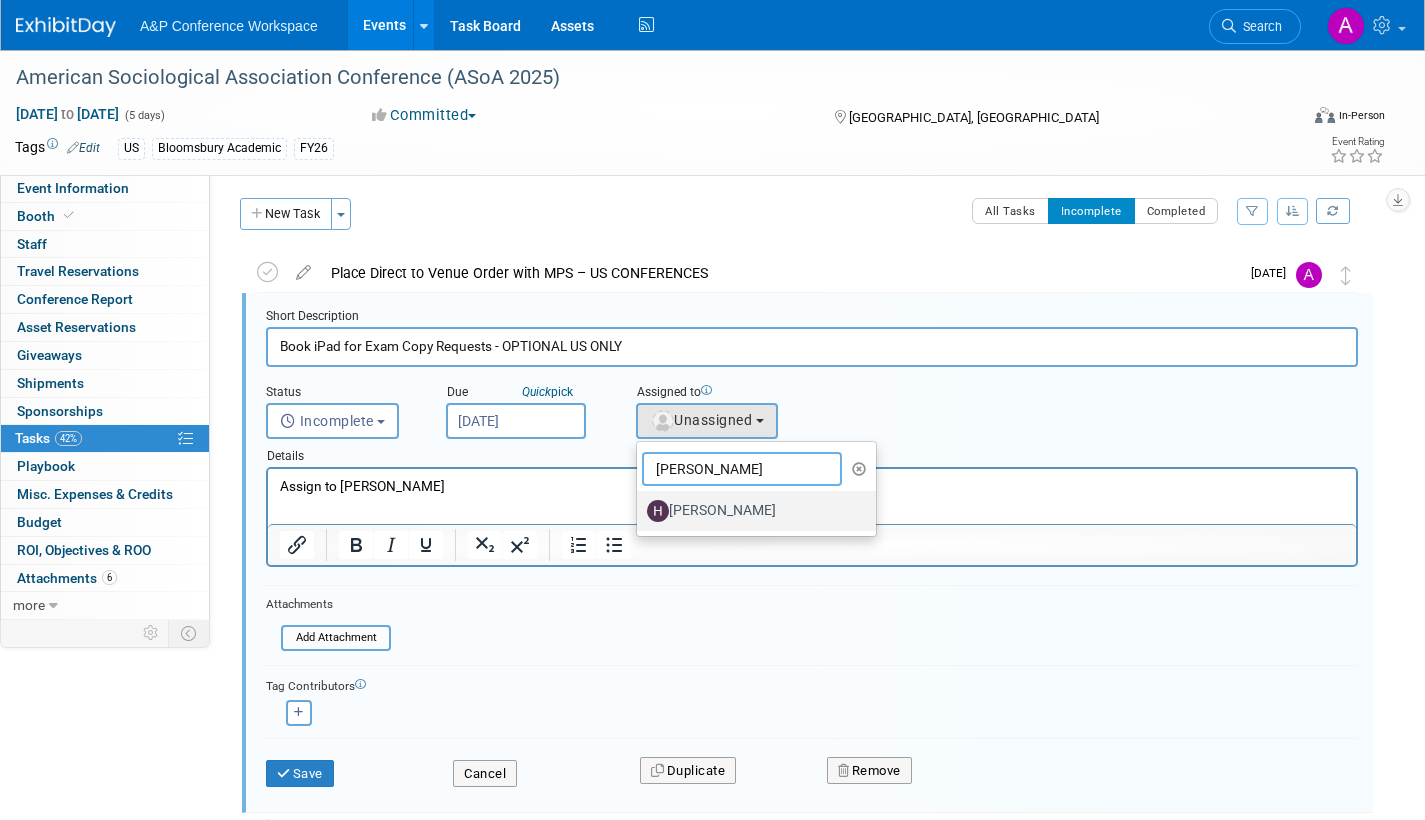 type on "hann" 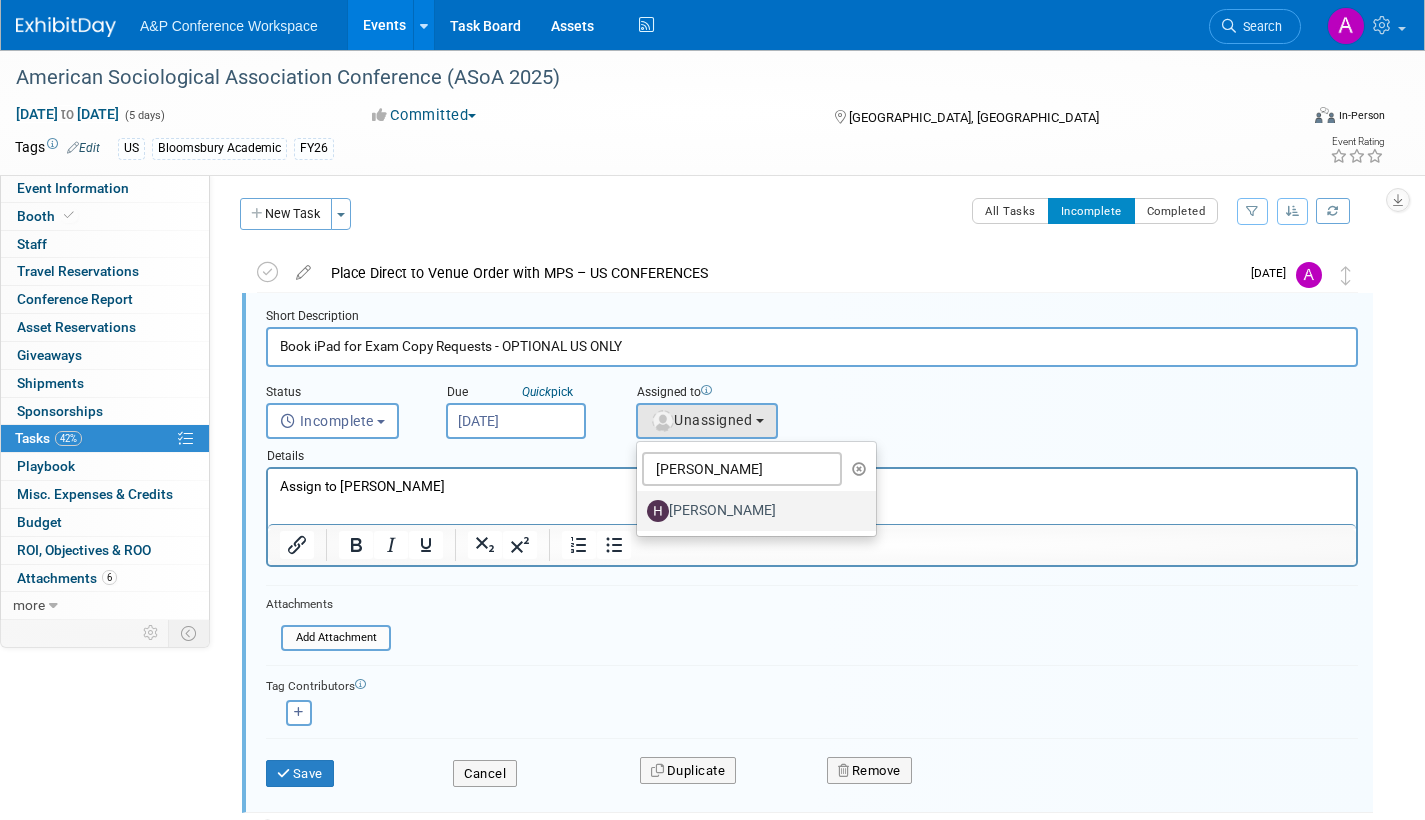 click on "[PERSON_NAME]" at bounding box center (751, 511) 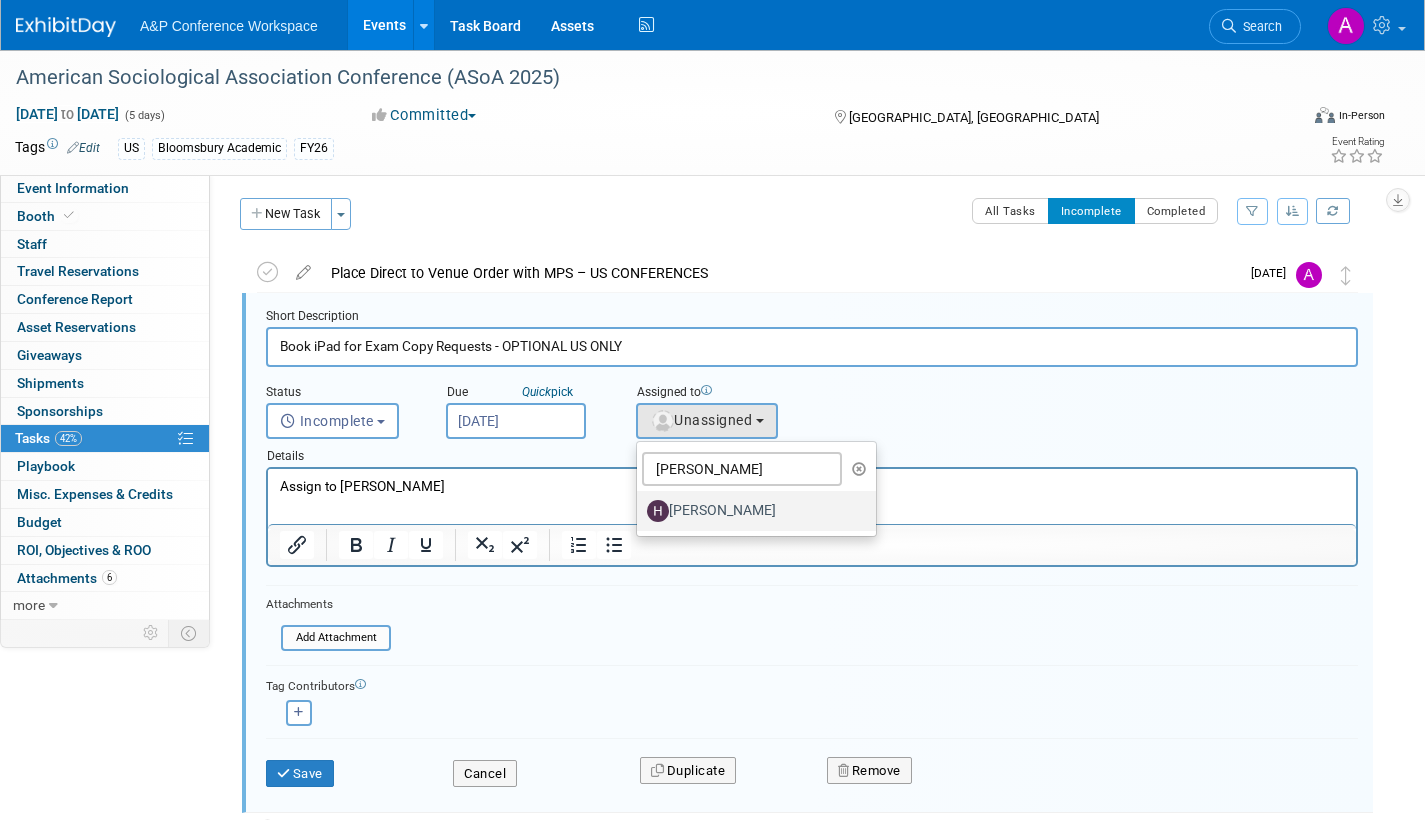 select on "f47d5110-dff9-4952-99f5-c640fdae2d00" 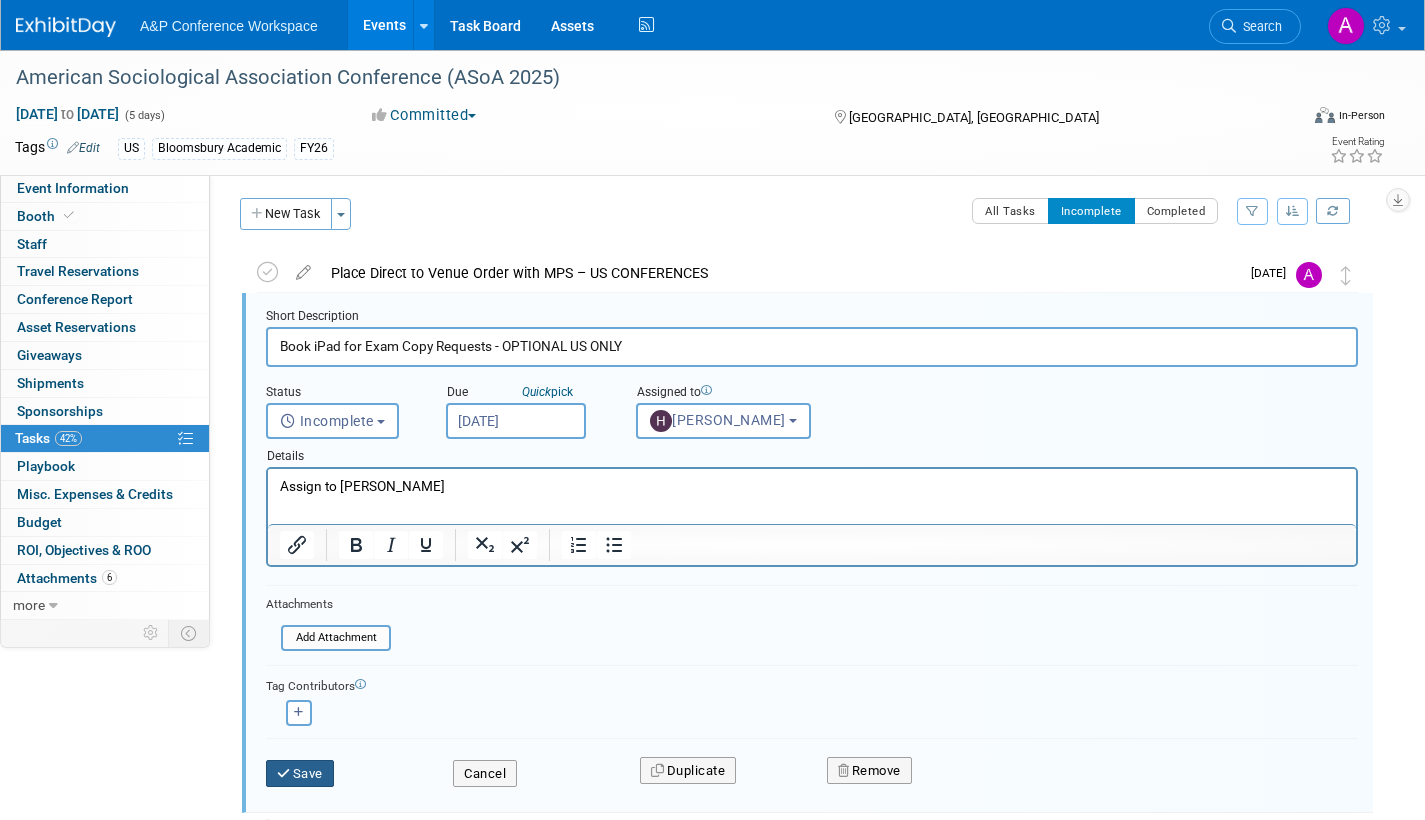 click on "Save" at bounding box center (300, 774) 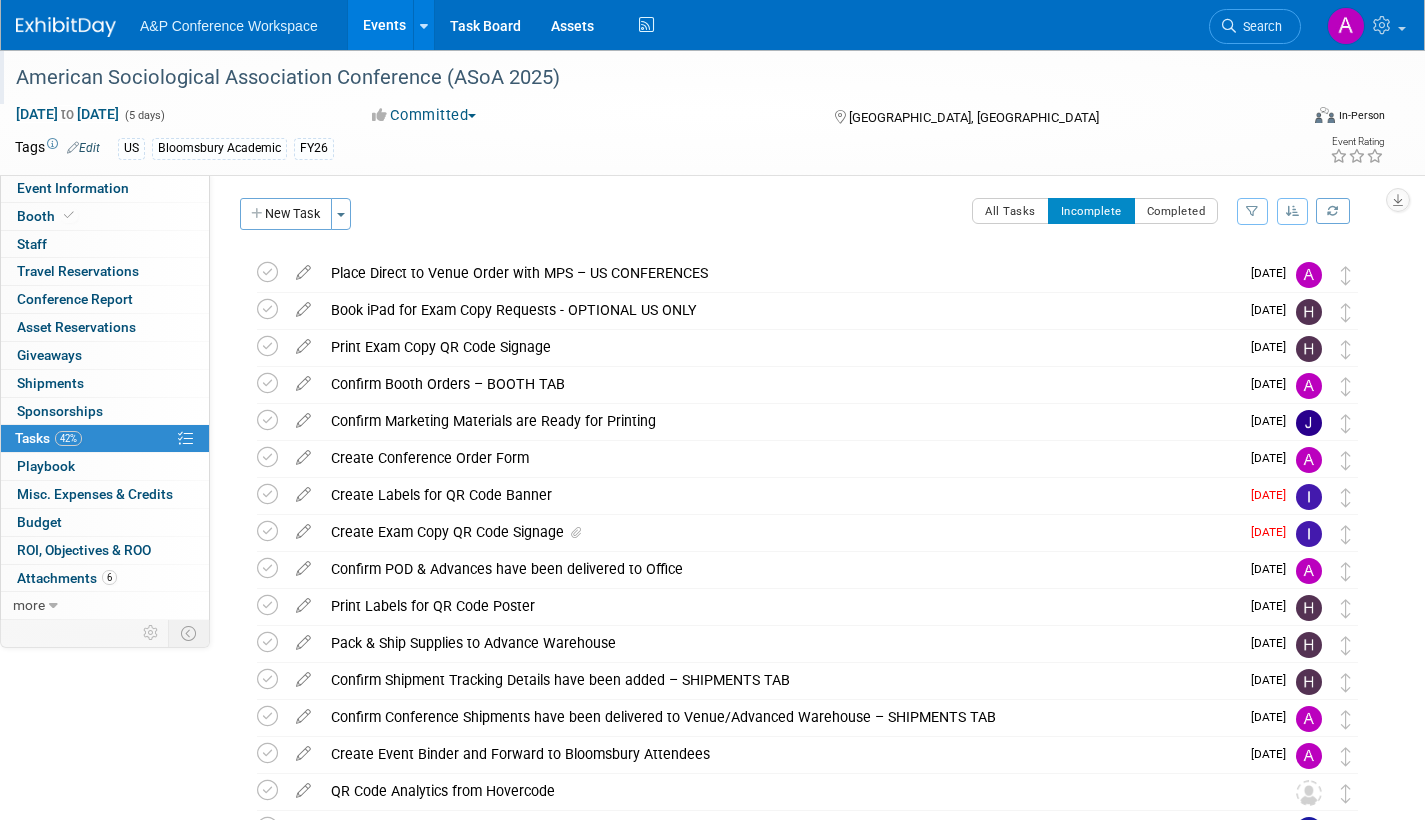 click on "American Sociological Association Conference (ASoA 2025)" at bounding box center [638, 78] 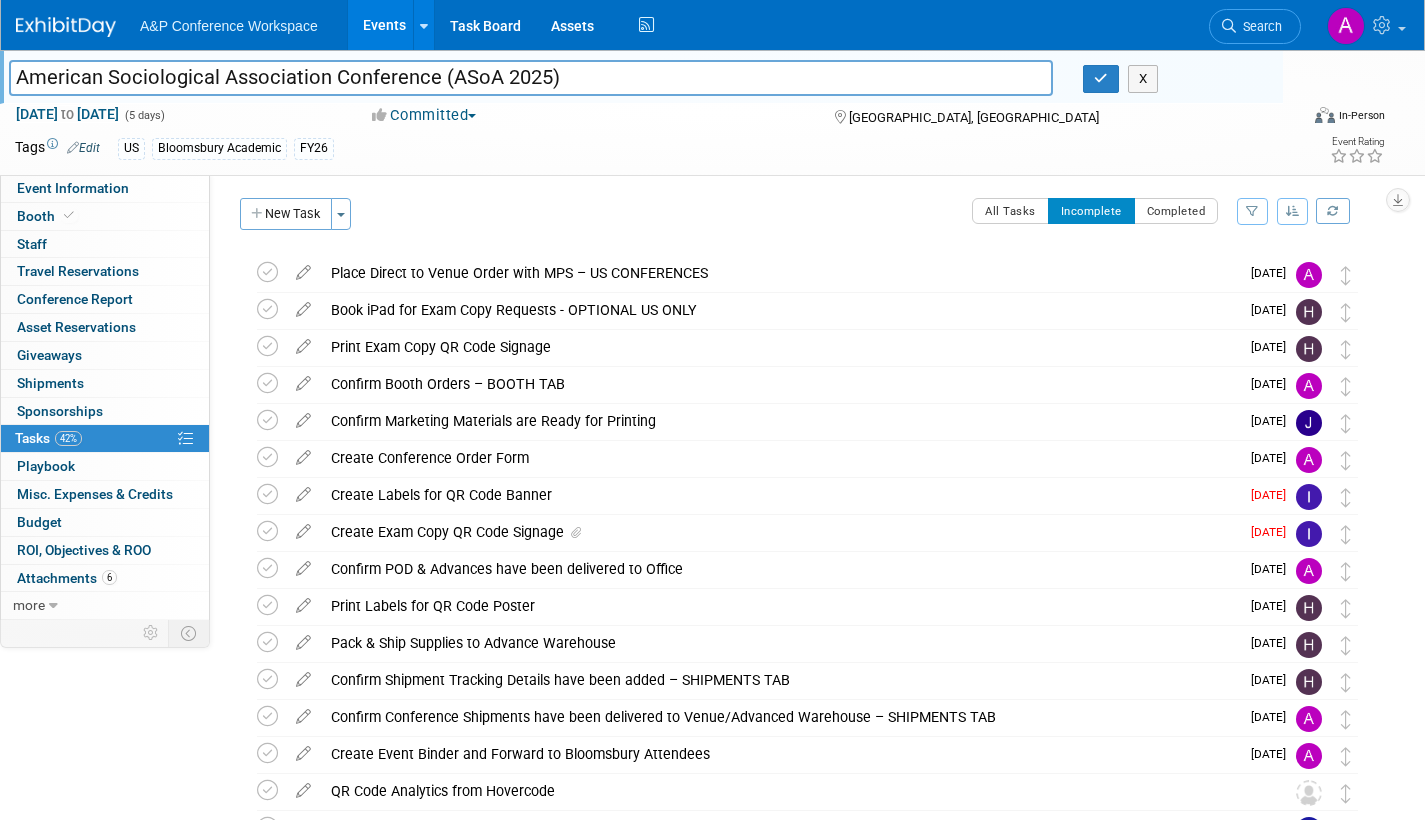 drag, startPoint x: 524, startPoint y: 76, endPoint x: -3, endPoint y: 81, distance: 527.02374 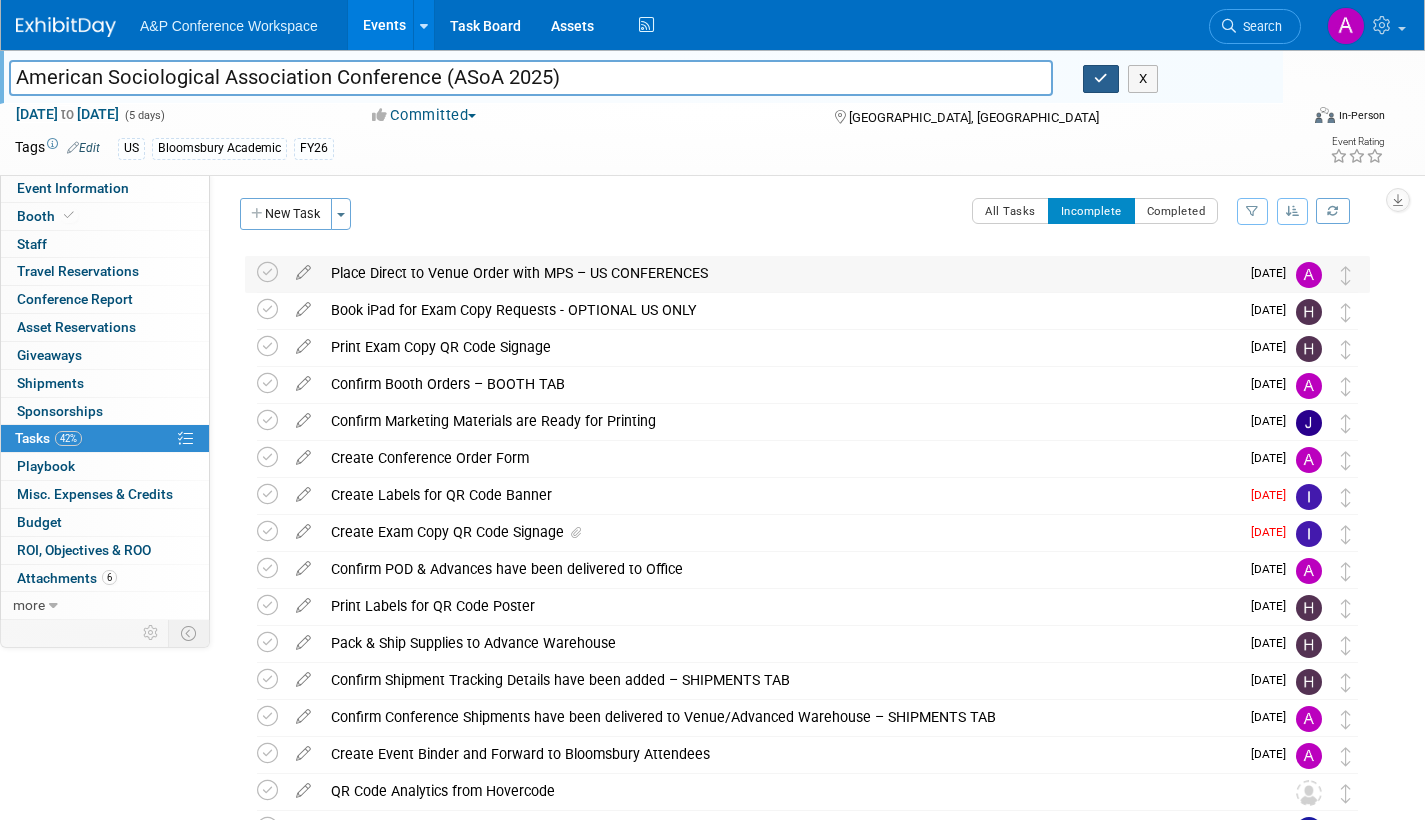 drag, startPoint x: 1094, startPoint y: 76, endPoint x: 1013, endPoint y: 259, distance: 200.12495 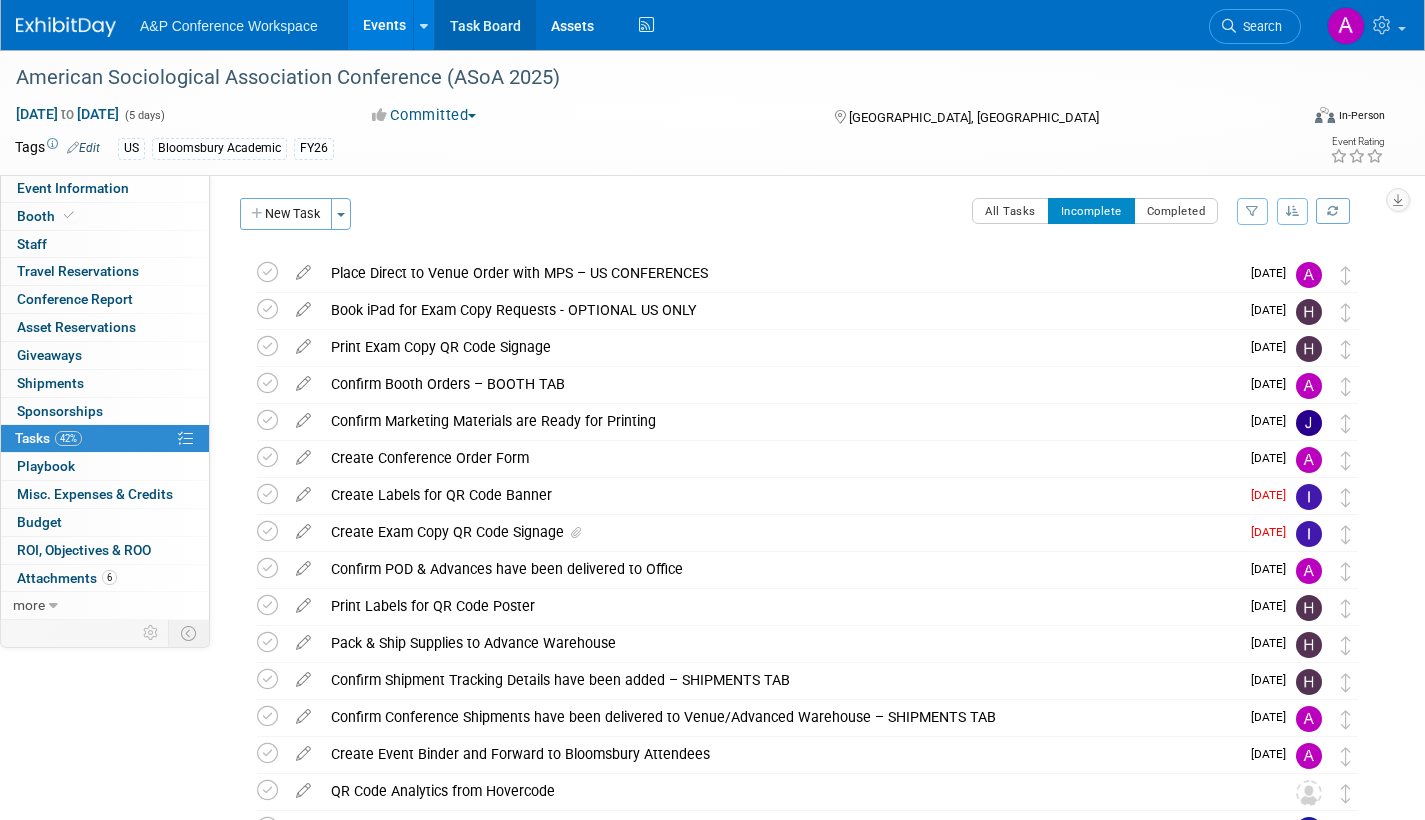 click on "Task Board" at bounding box center (485, 25) 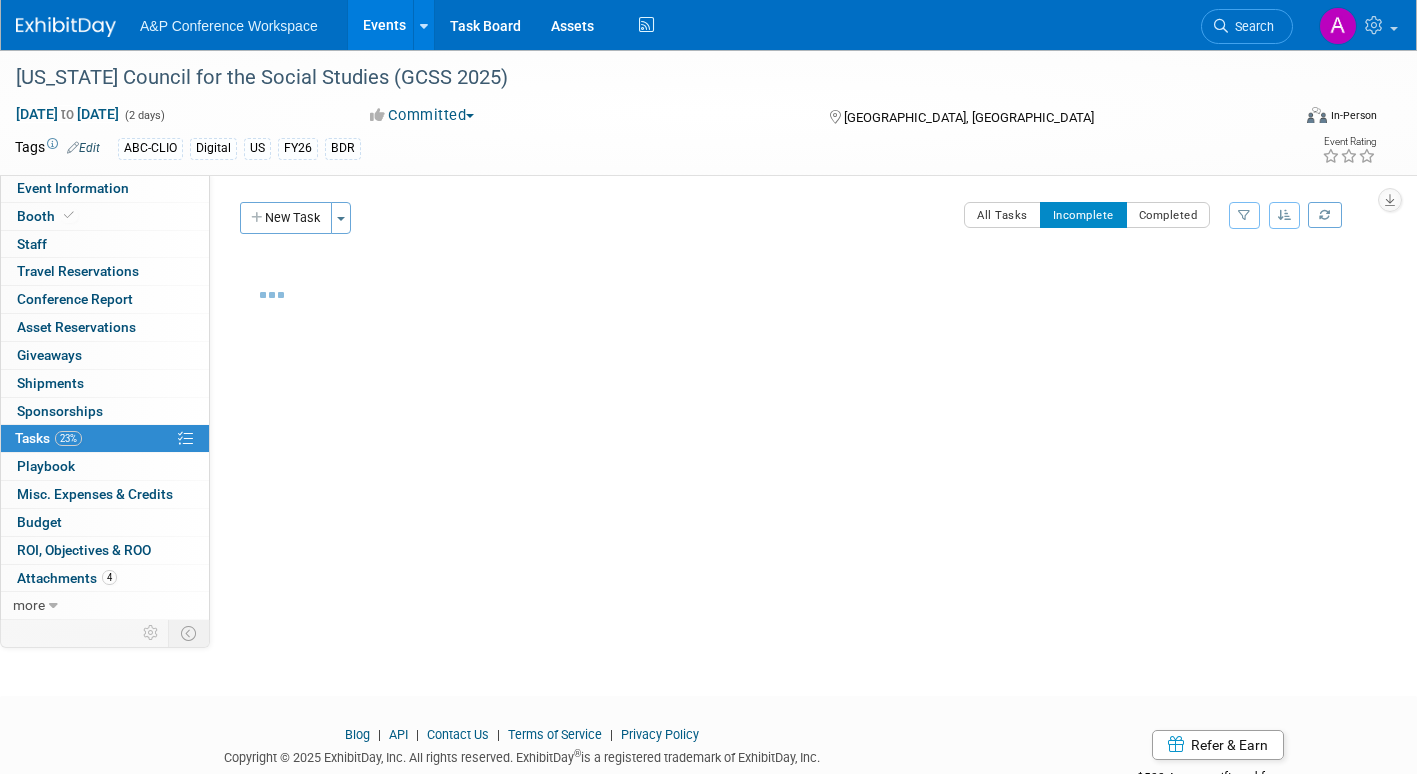 scroll, scrollTop: 0, scrollLeft: 0, axis: both 